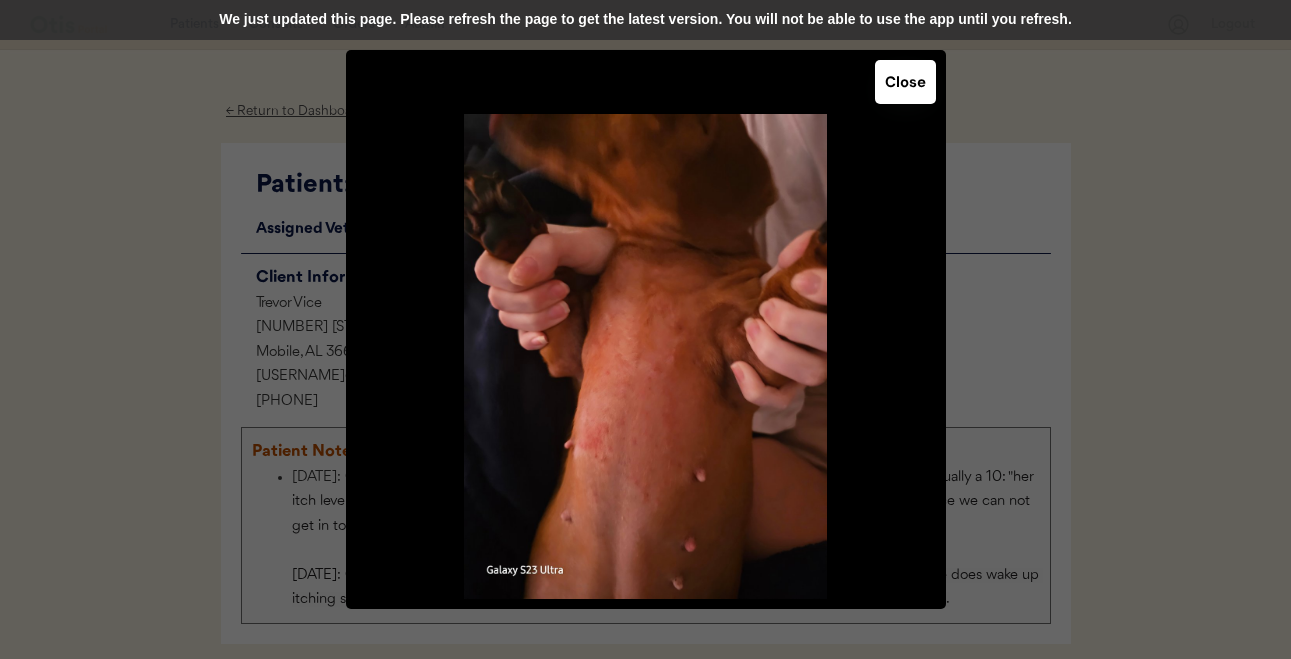 scroll, scrollTop: 3478, scrollLeft: 0, axis: vertical 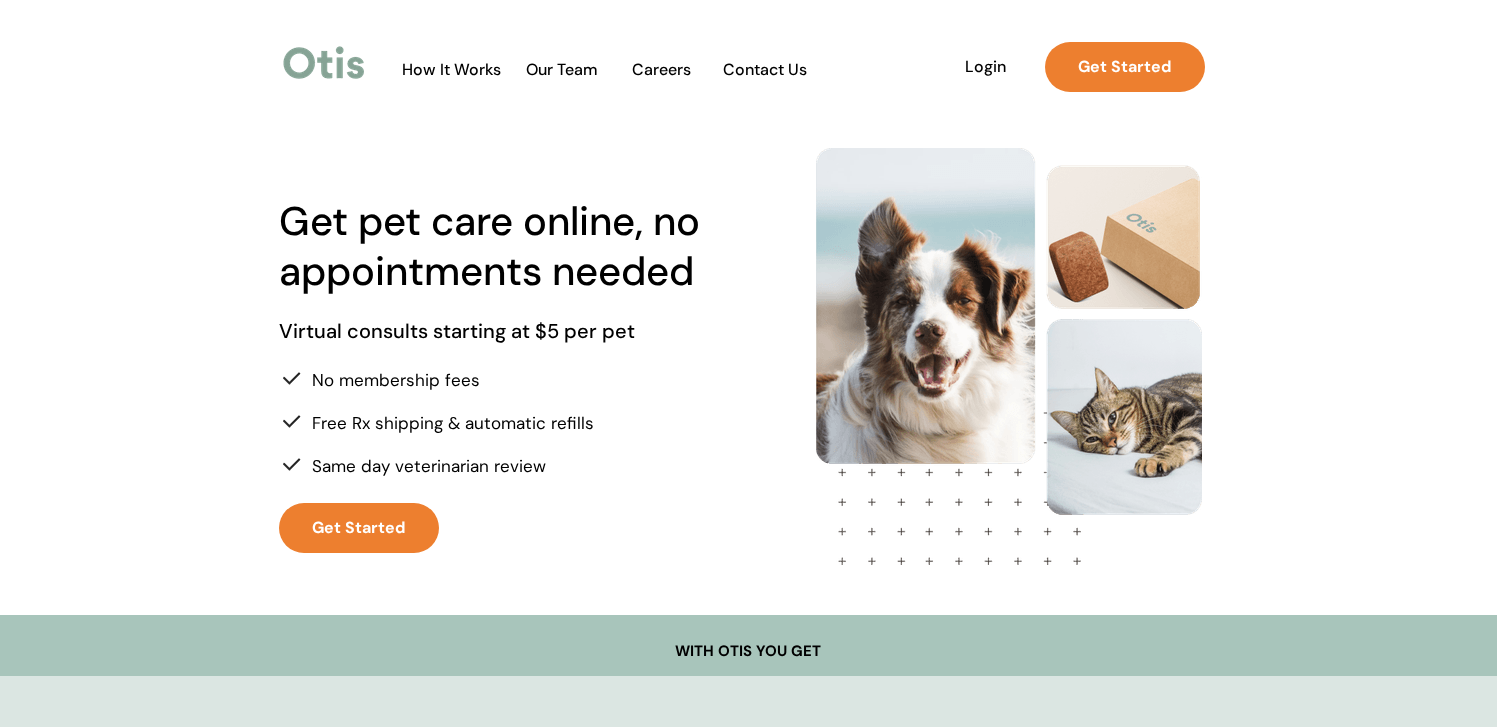 click on "Contact Us" at bounding box center (765, 69) 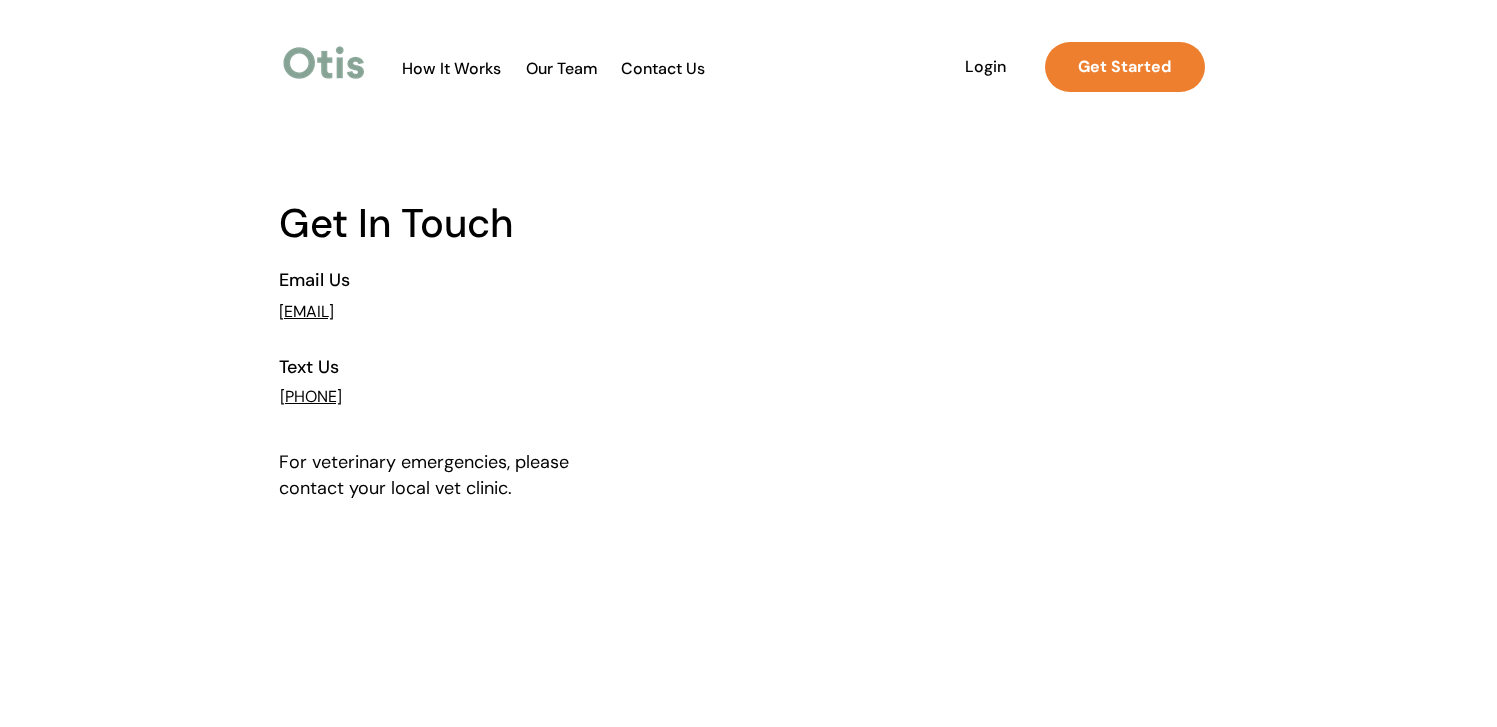 scroll, scrollTop: 0, scrollLeft: 0, axis: both 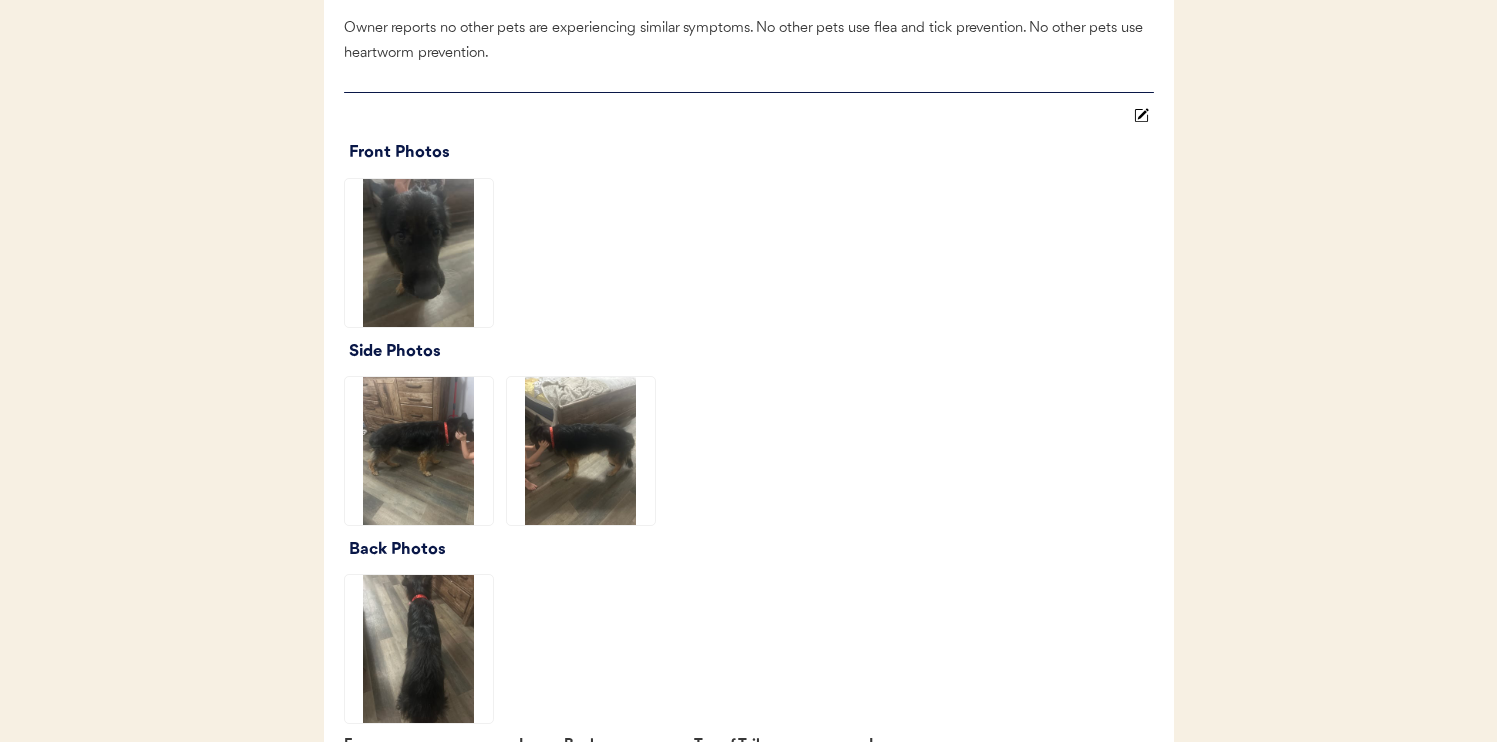 click 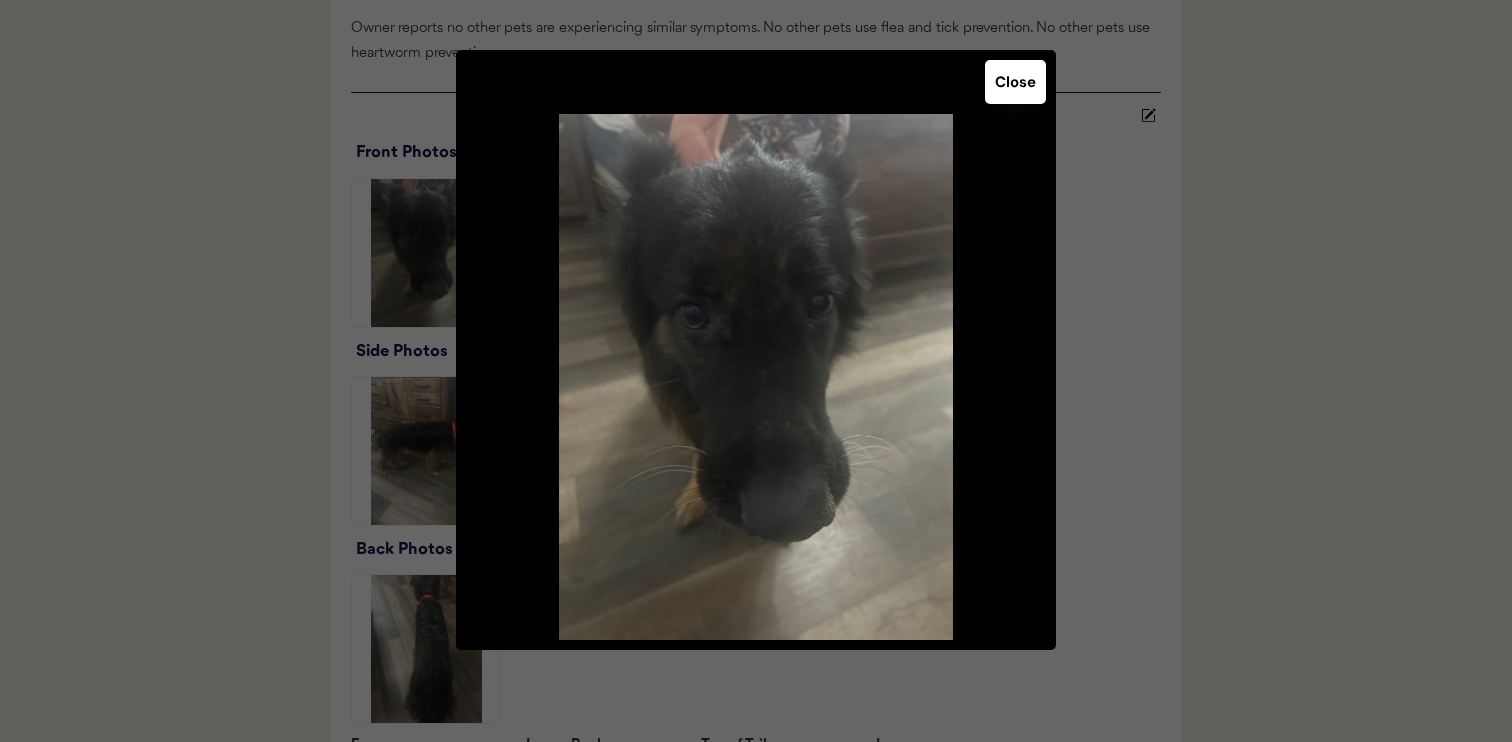 click at bounding box center (756, 371) 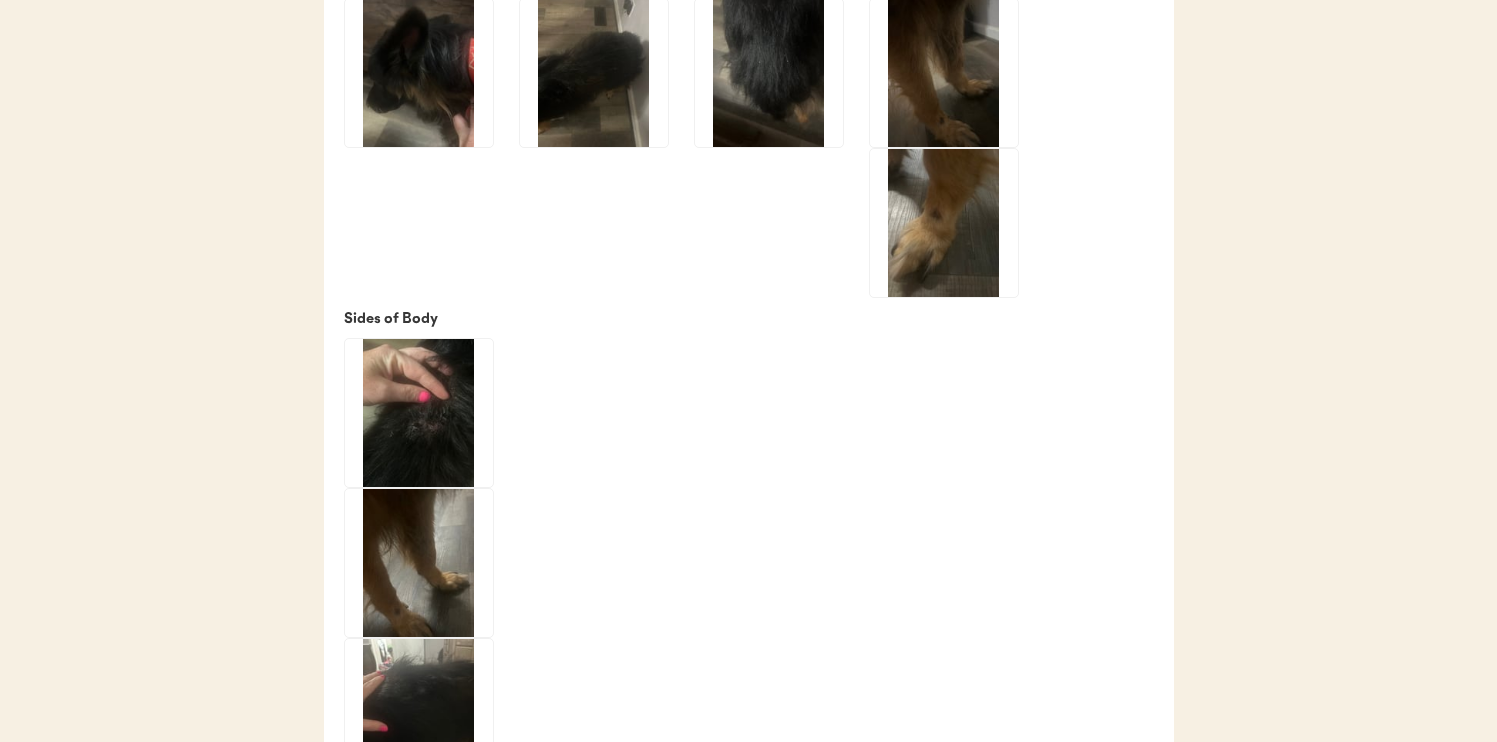 scroll, scrollTop: 2982, scrollLeft: 0, axis: vertical 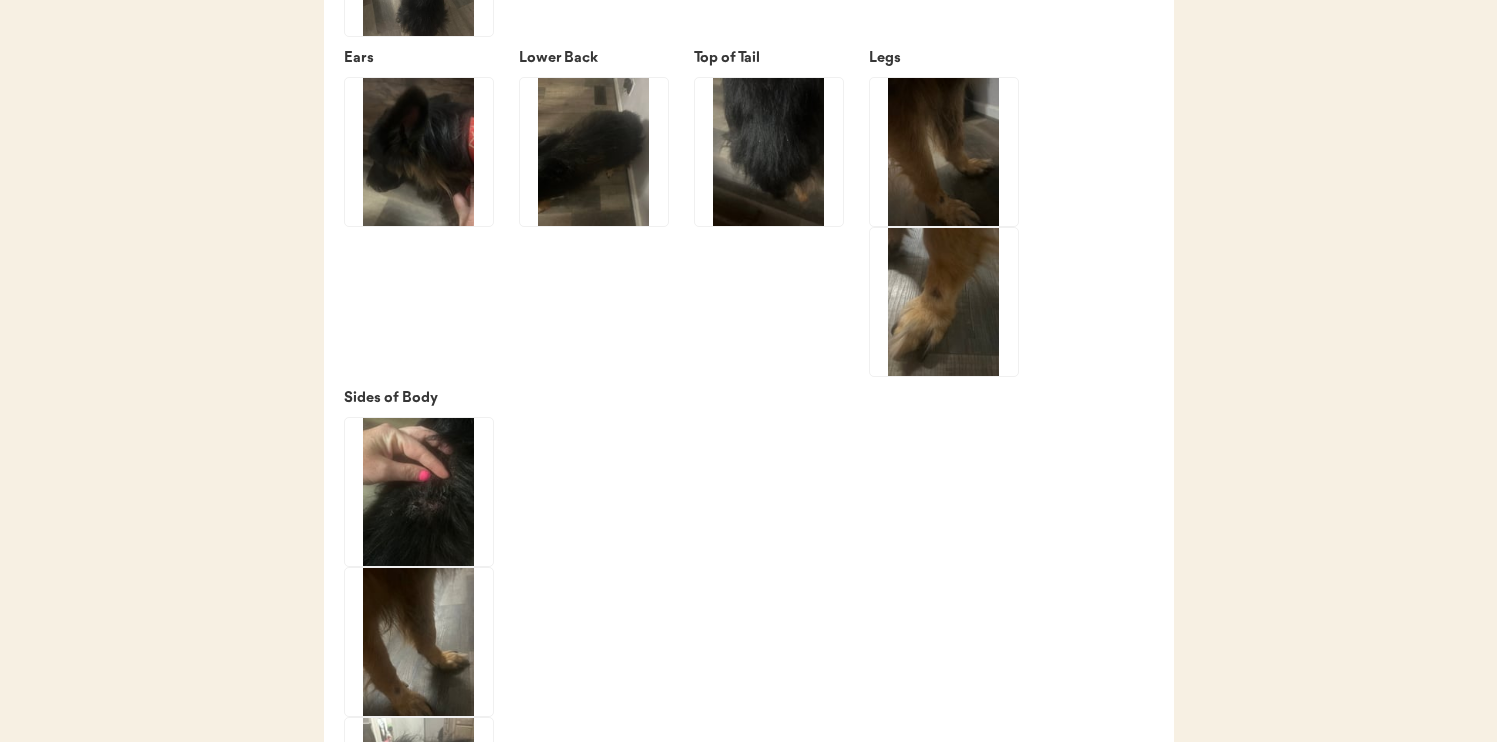click 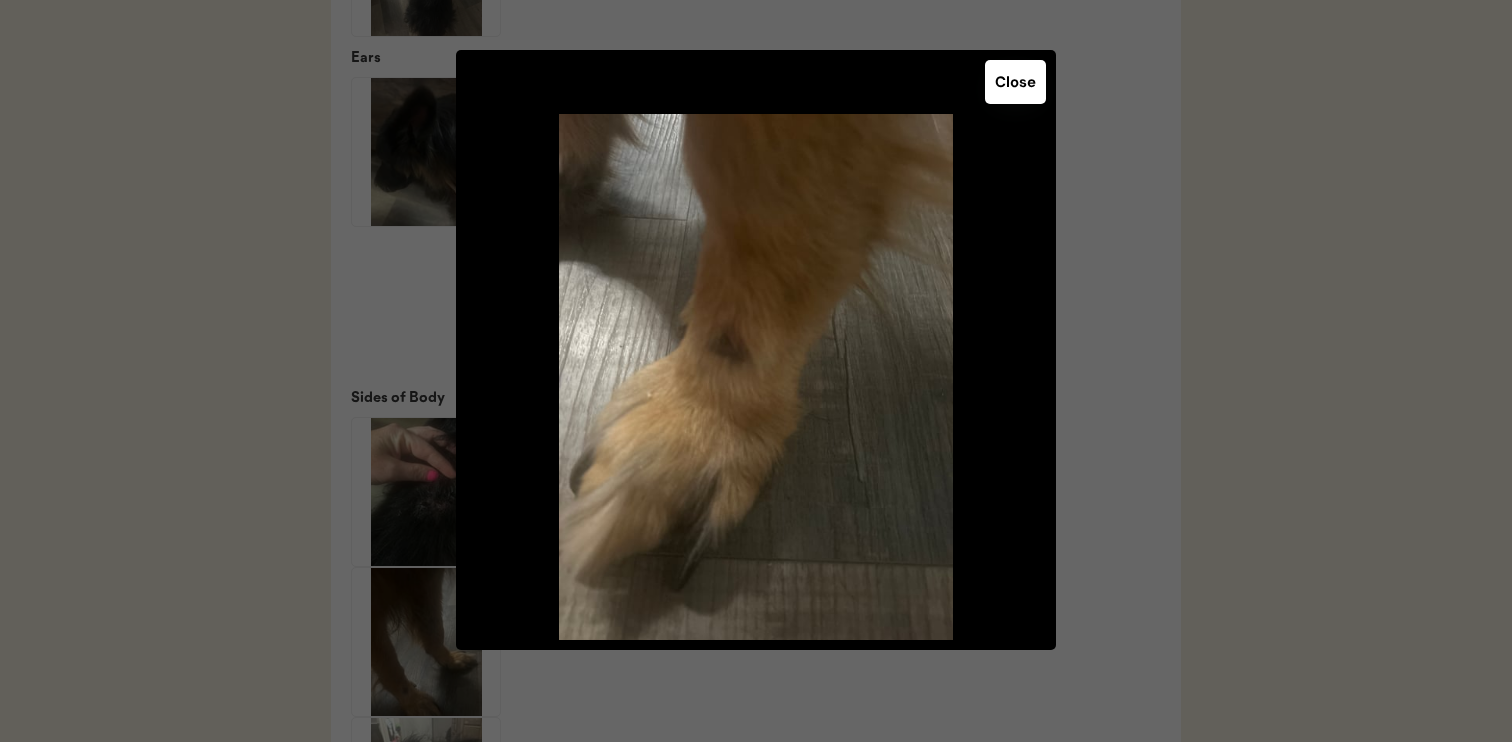 click on "Close" at bounding box center [1015, 82] 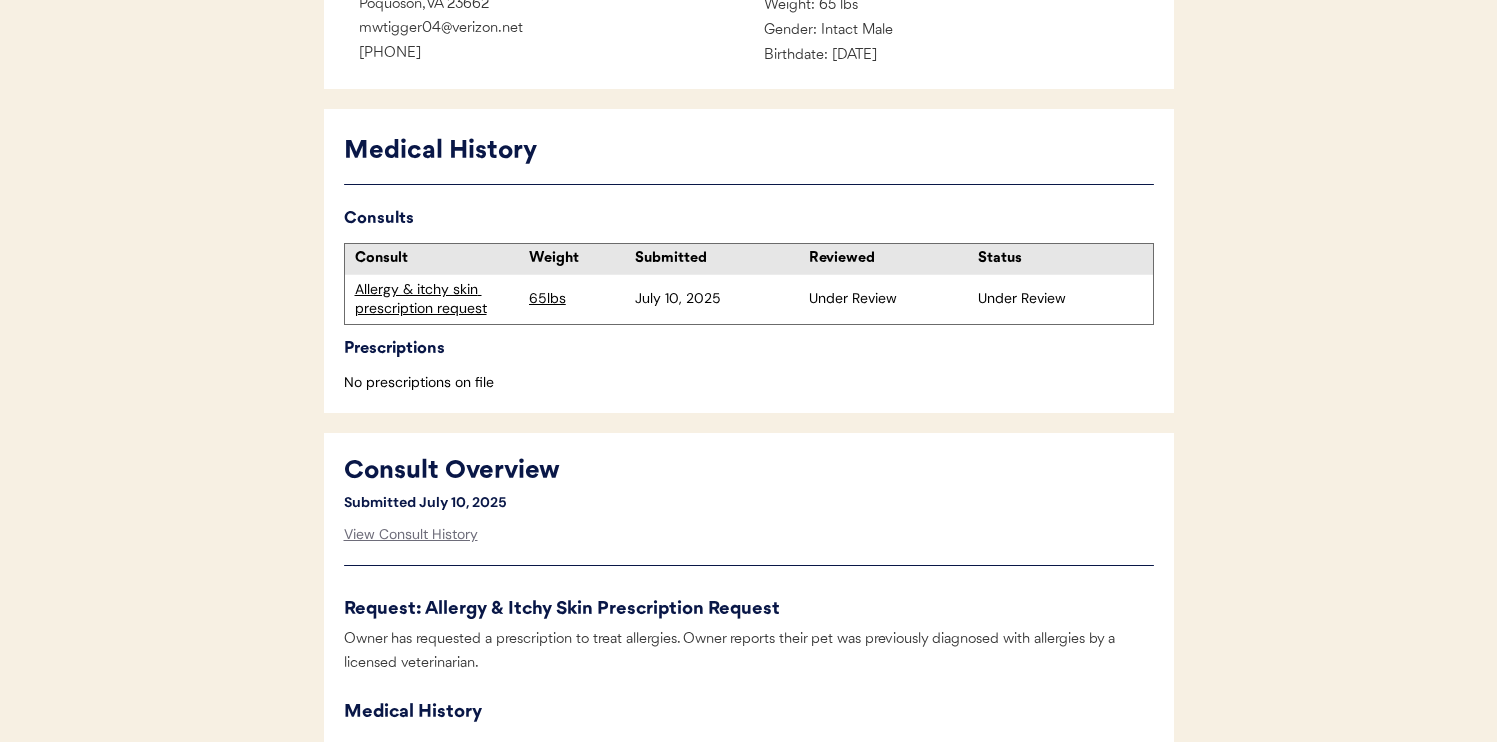 scroll, scrollTop: 0, scrollLeft: 0, axis: both 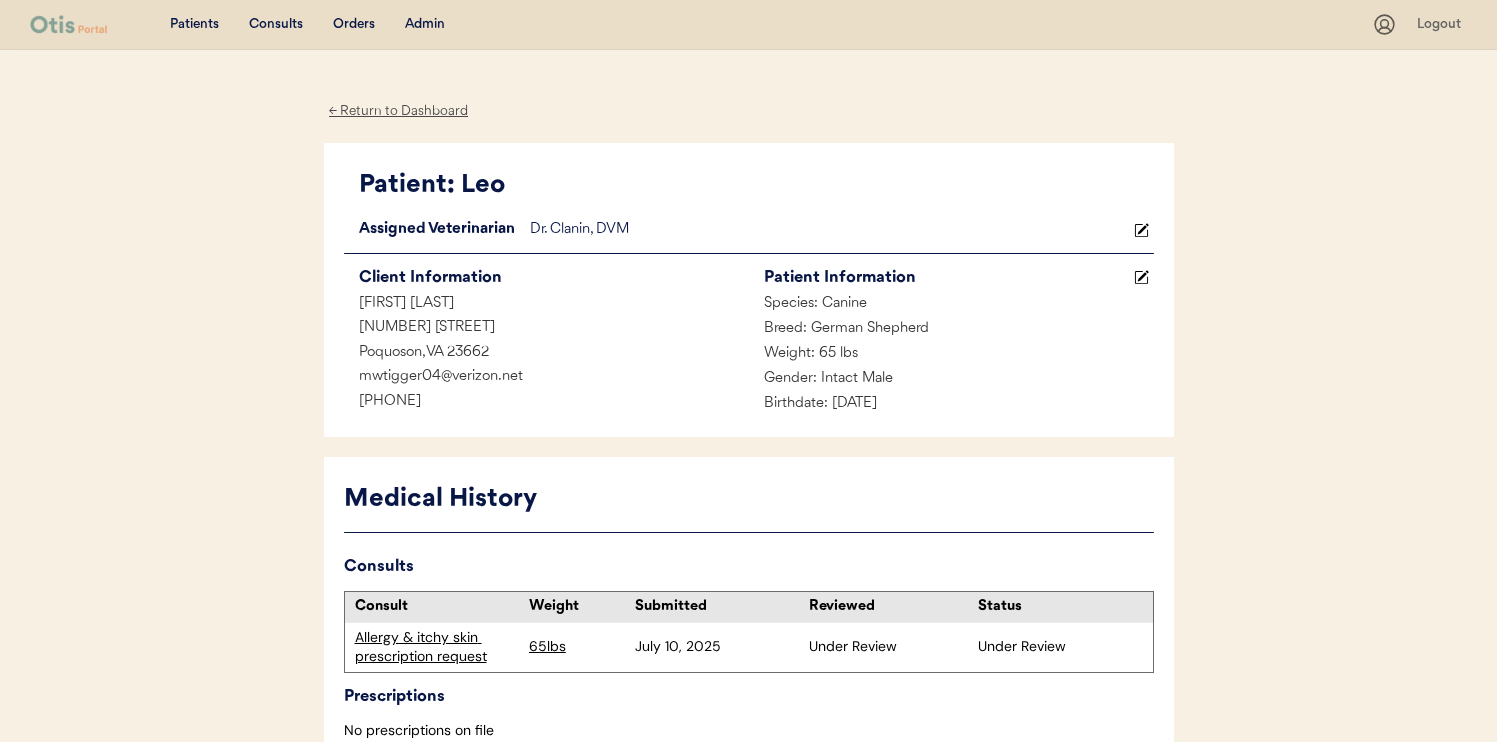 click on "Admin" at bounding box center [425, 25] 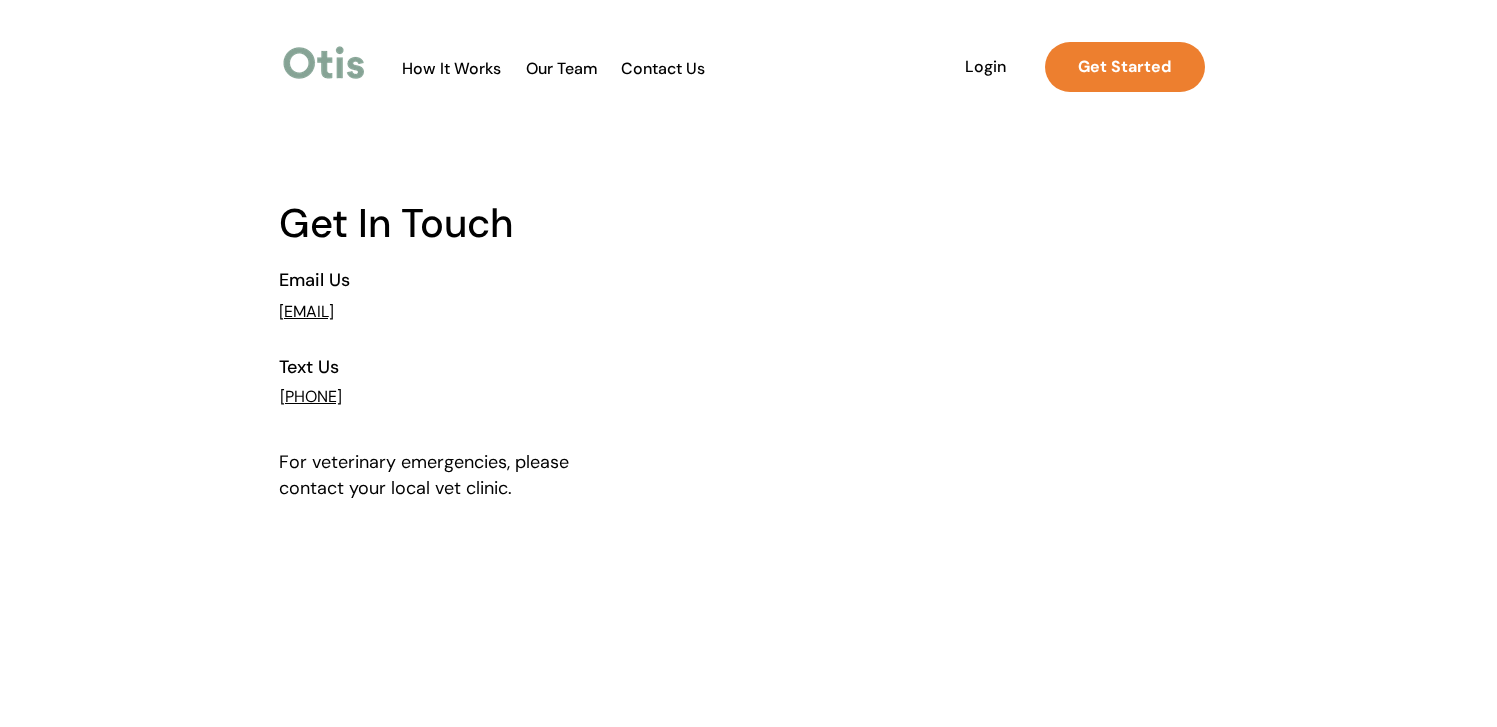 scroll, scrollTop: 0, scrollLeft: 0, axis: both 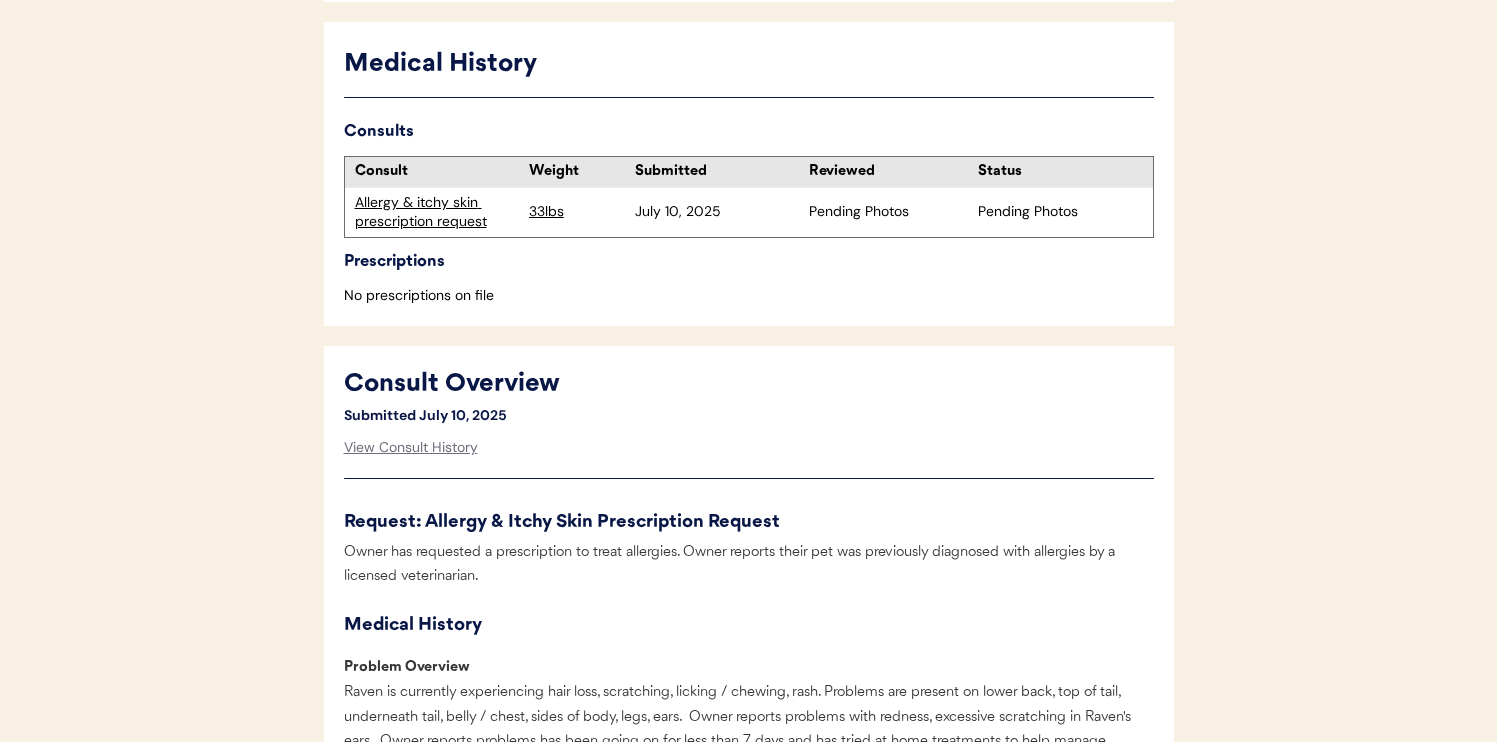 click on "Allergy & itchy skin prescription request" at bounding box center [437, 212] 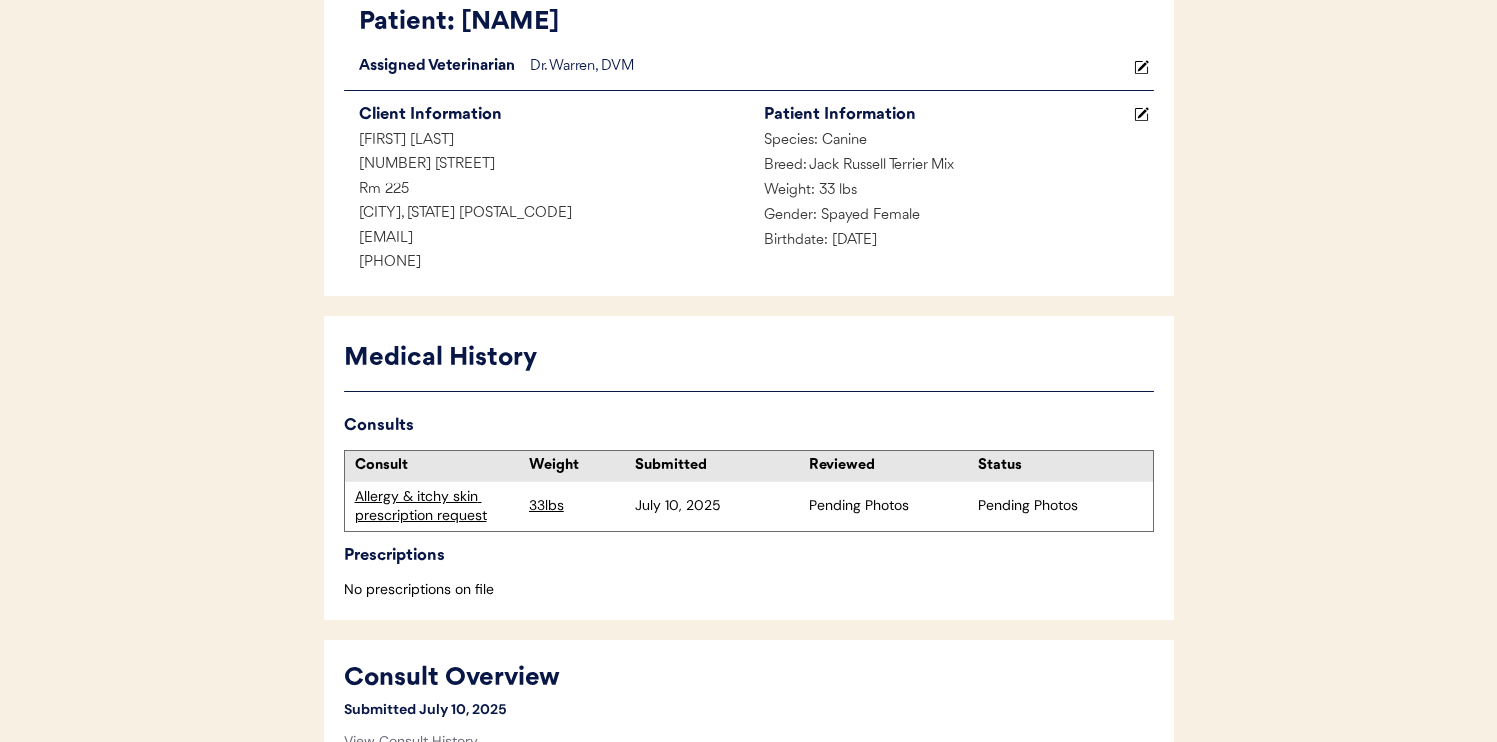 scroll, scrollTop: 250, scrollLeft: 0, axis: vertical 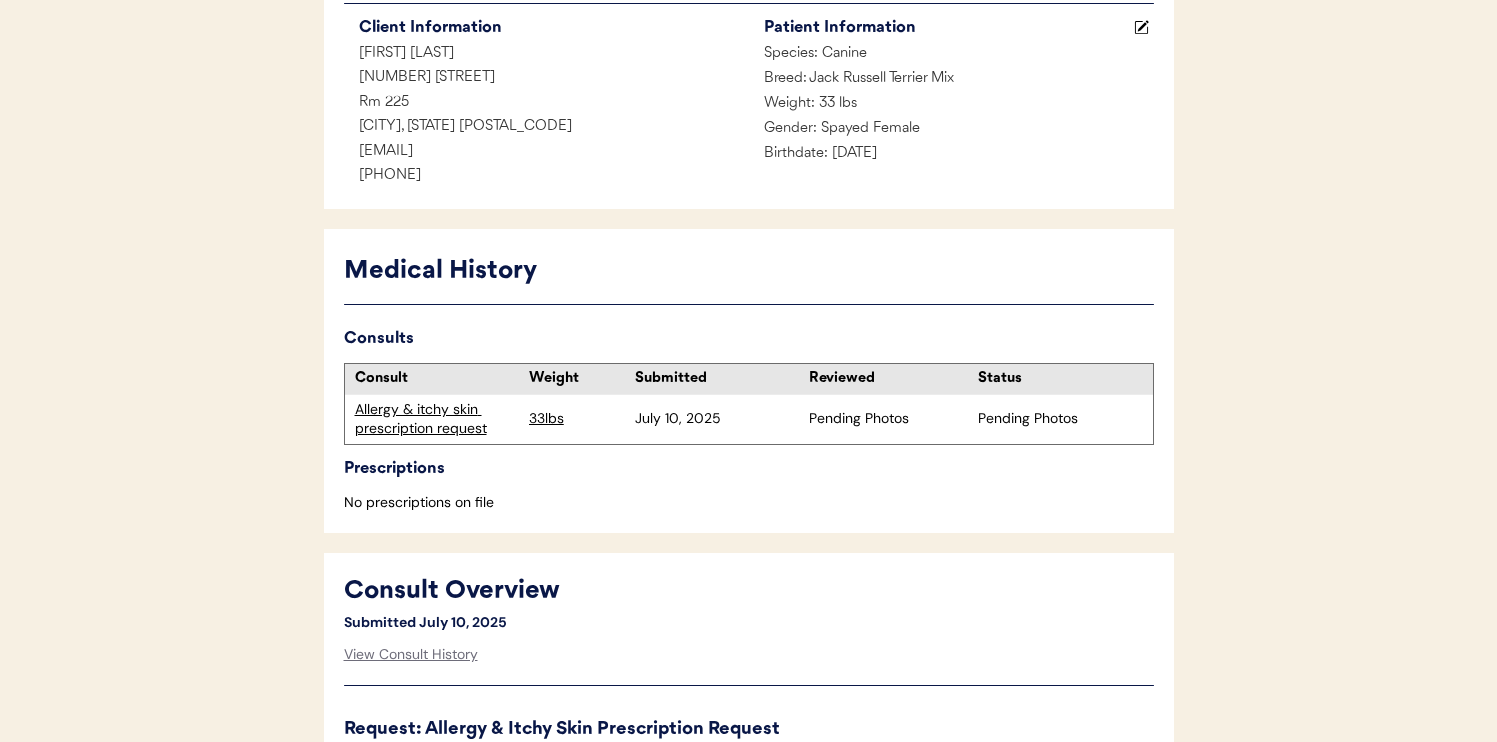 click on "Allergy & itchy skin prescription request" at bounding box center [437, 419] 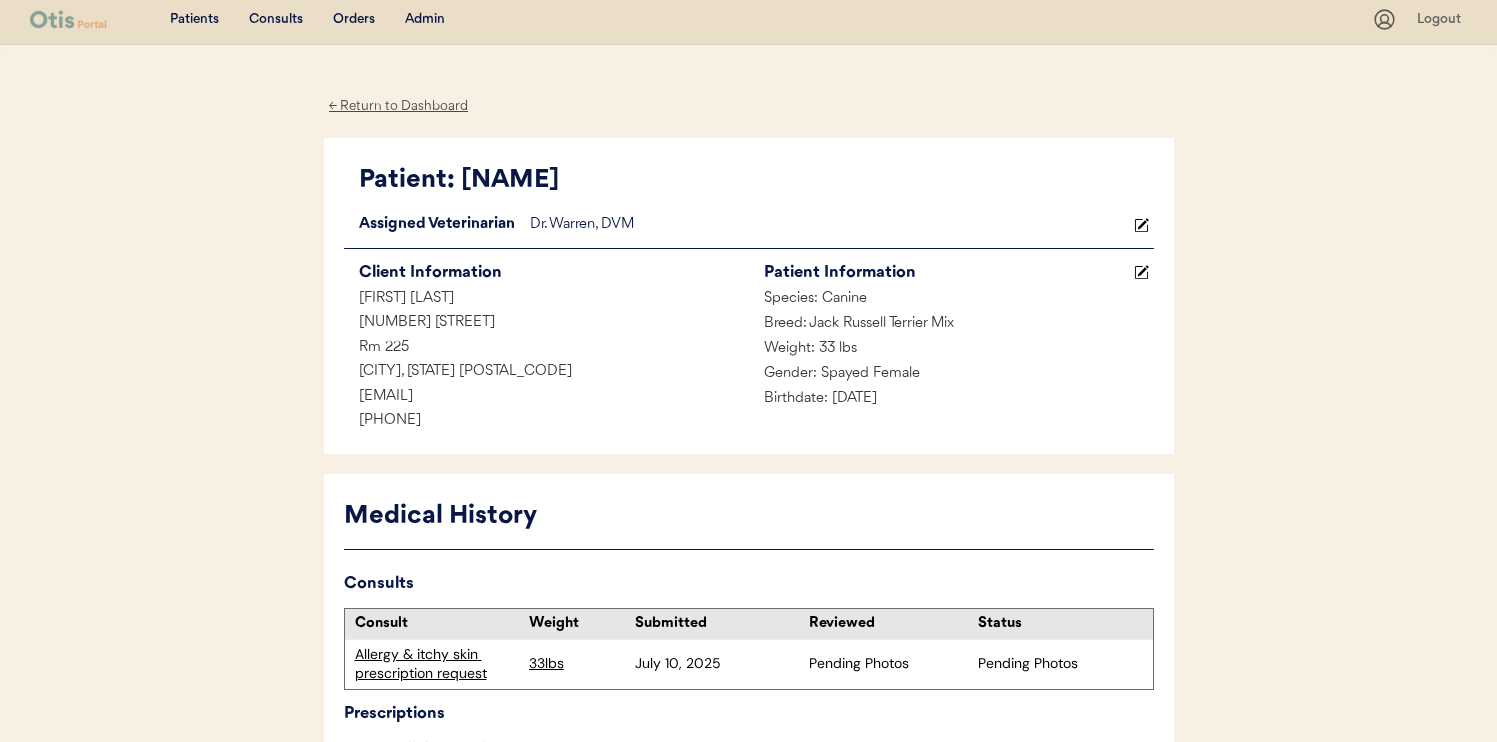 scroll, scrollTop: 0, scrollLeft: 0, axis: both 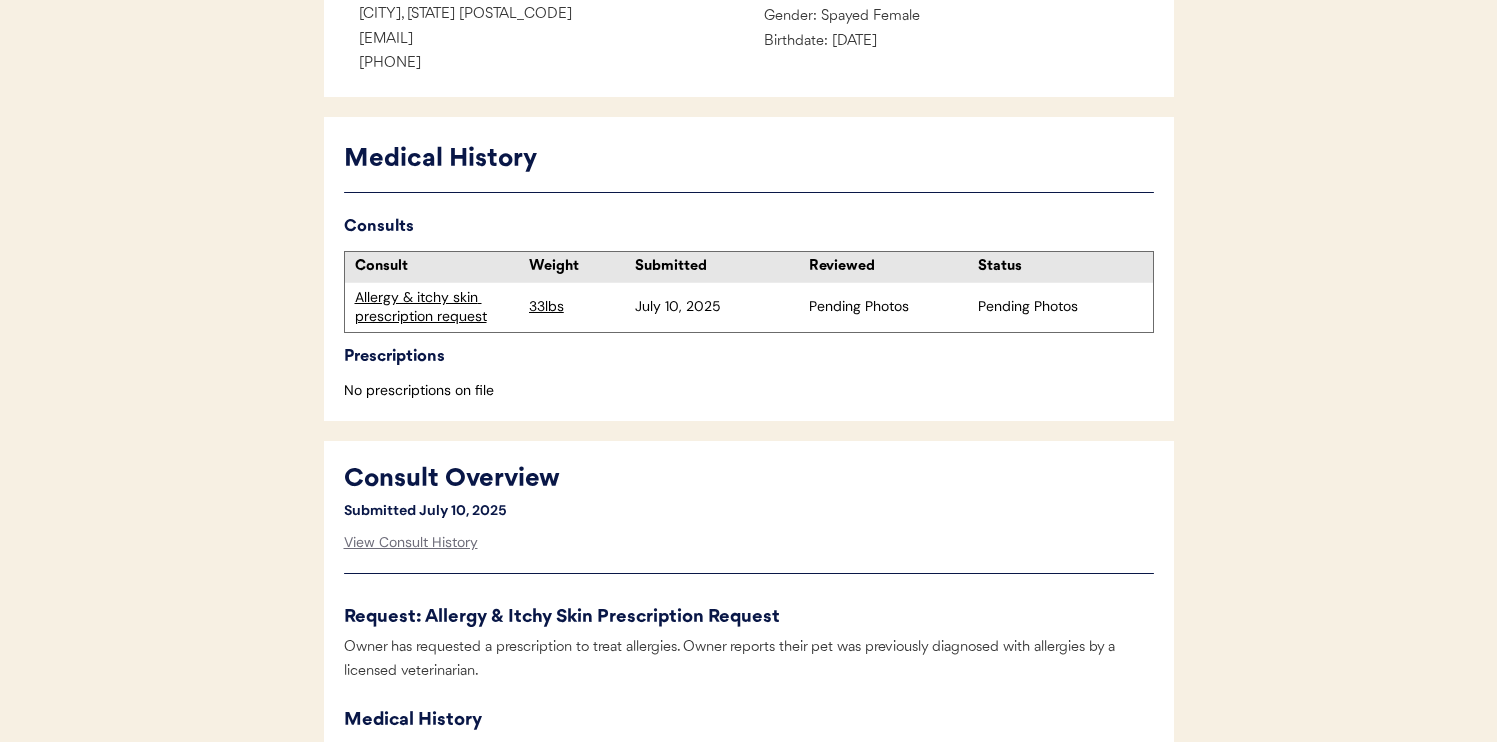 click on "Allergy & itchy skin prescription request" at bounding box center (437, 307) 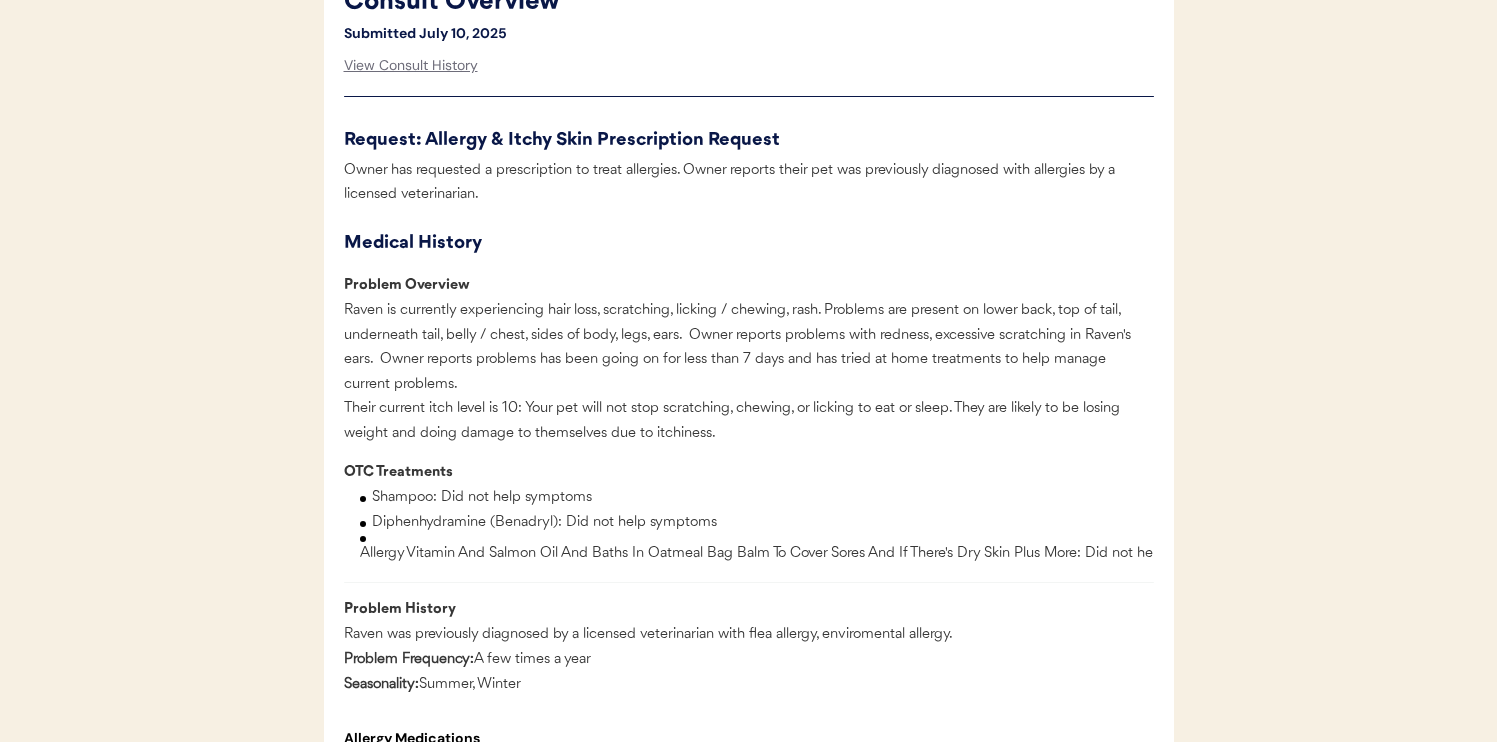 scroll, scrollTop: 838, scrollLeft: 0, axis: vertical 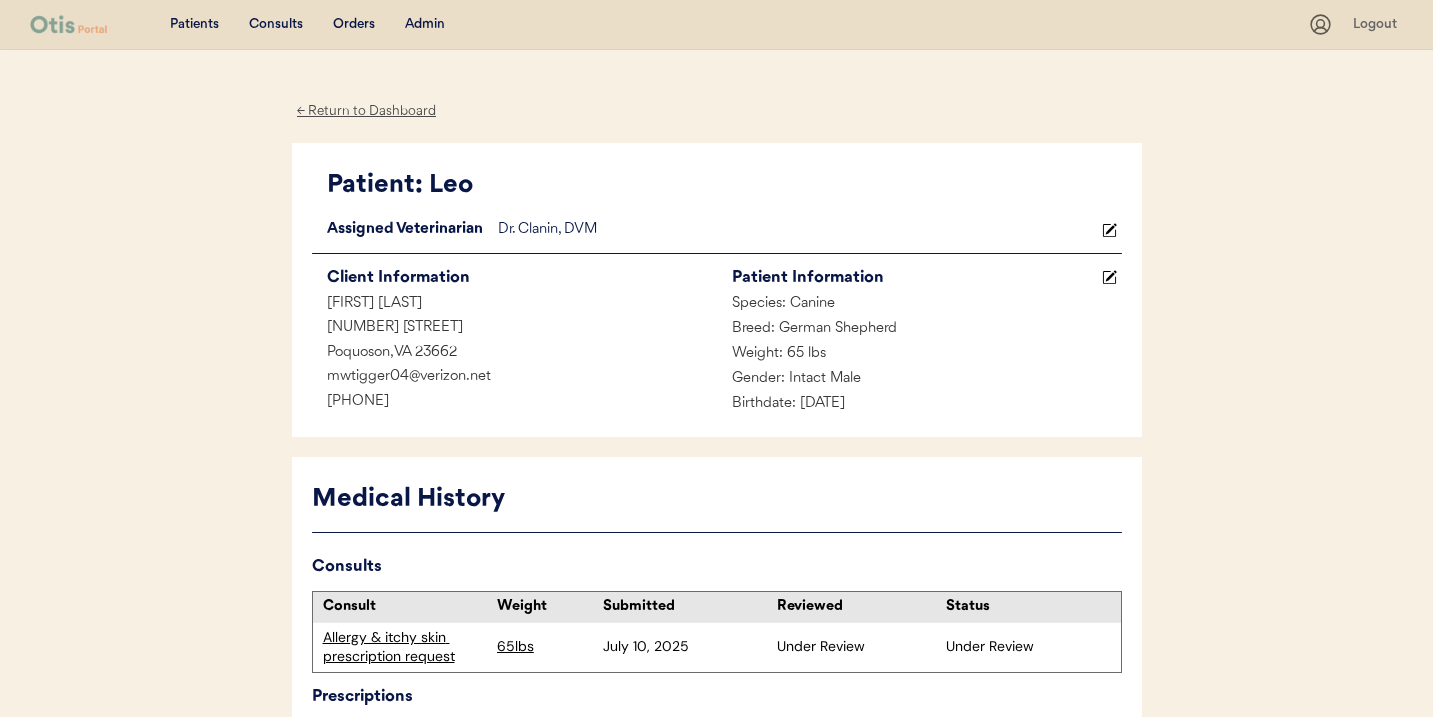 drag, startPoint x: 443, startPoint y: 403, endPoint x: 265, endPoint y: 394, distance: 178.22739 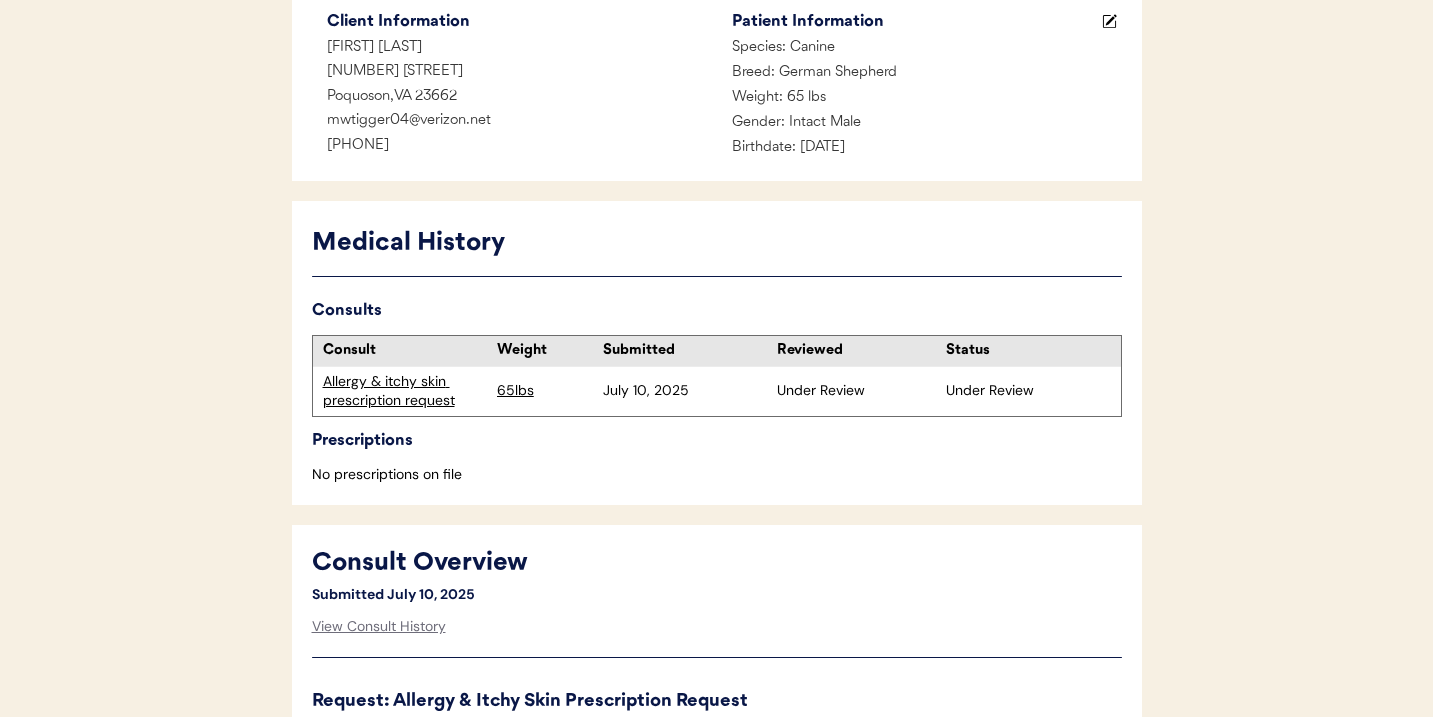 click on "Allergy & itchy skin prescription request" at bounding box center [405, 391] 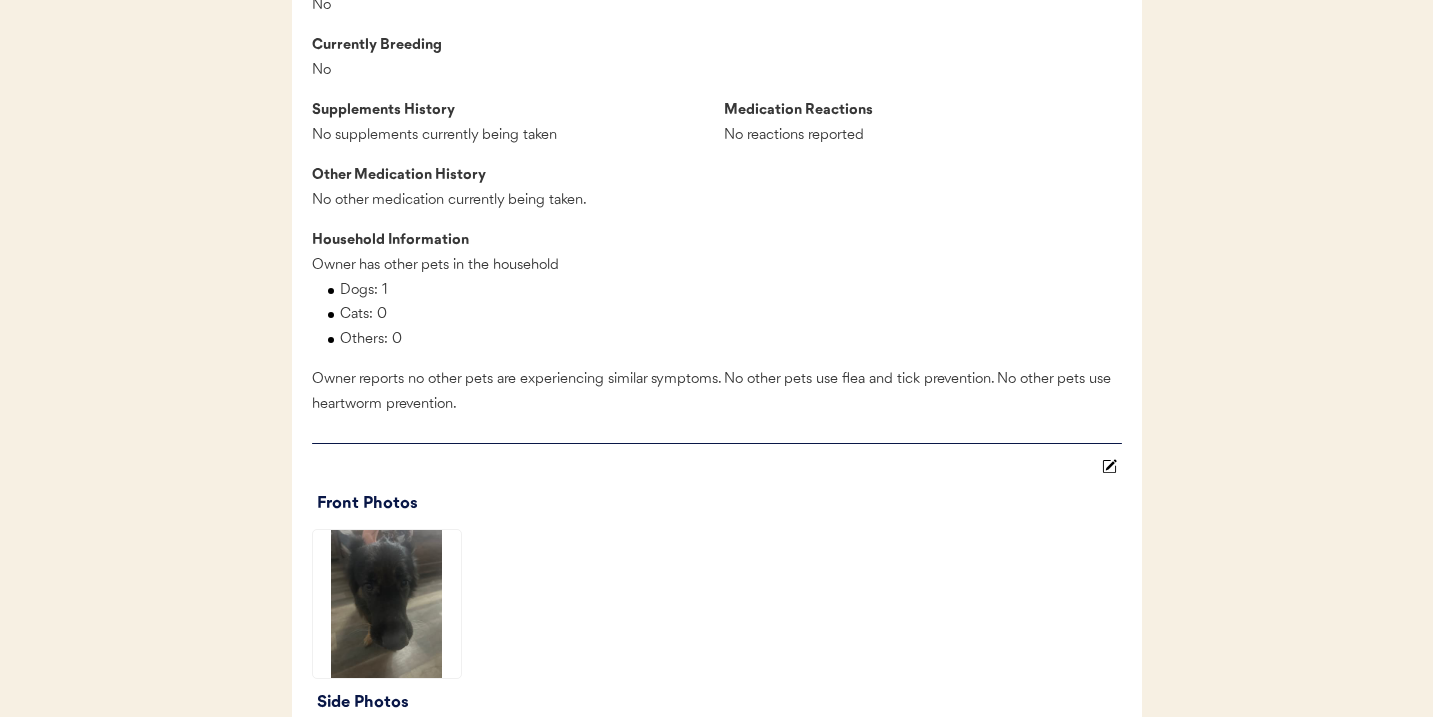 scroll, scrollTop: 1941, scrollLeft: 0, axis: vertical 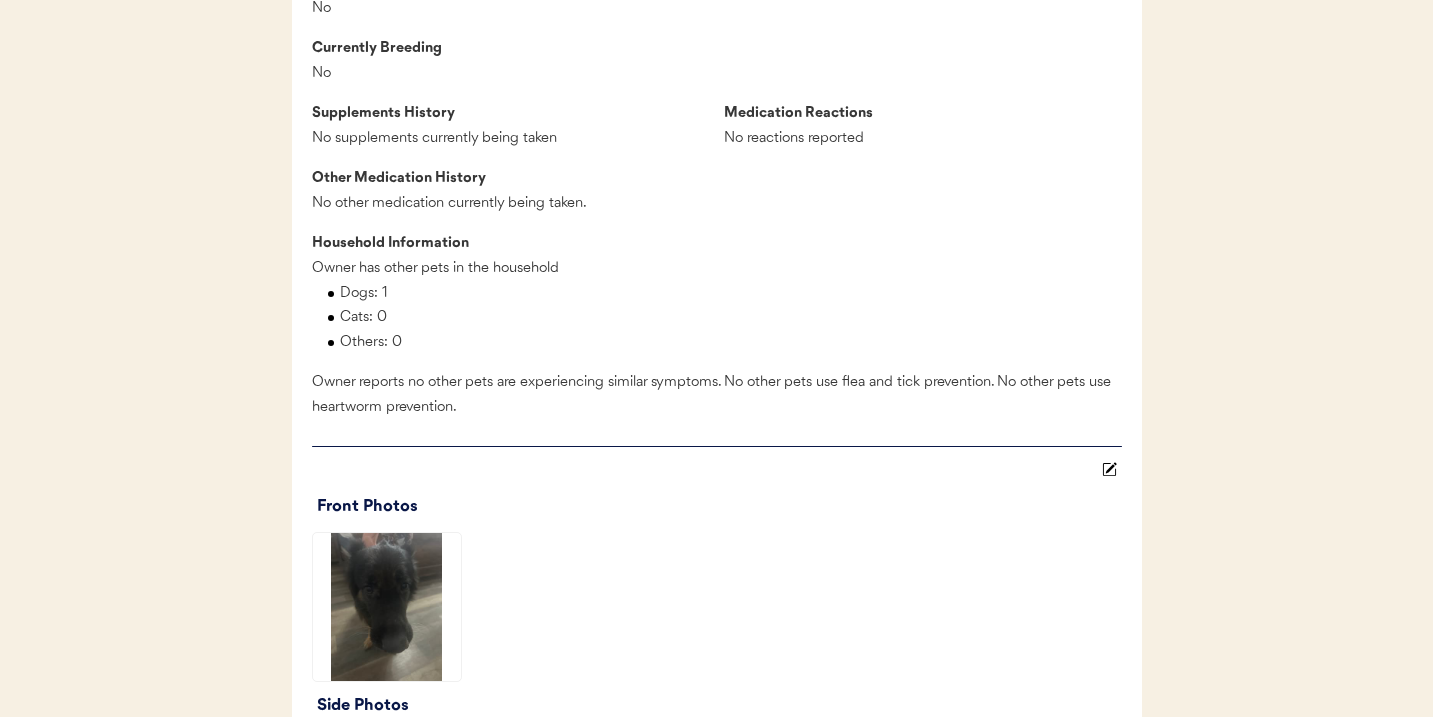 click 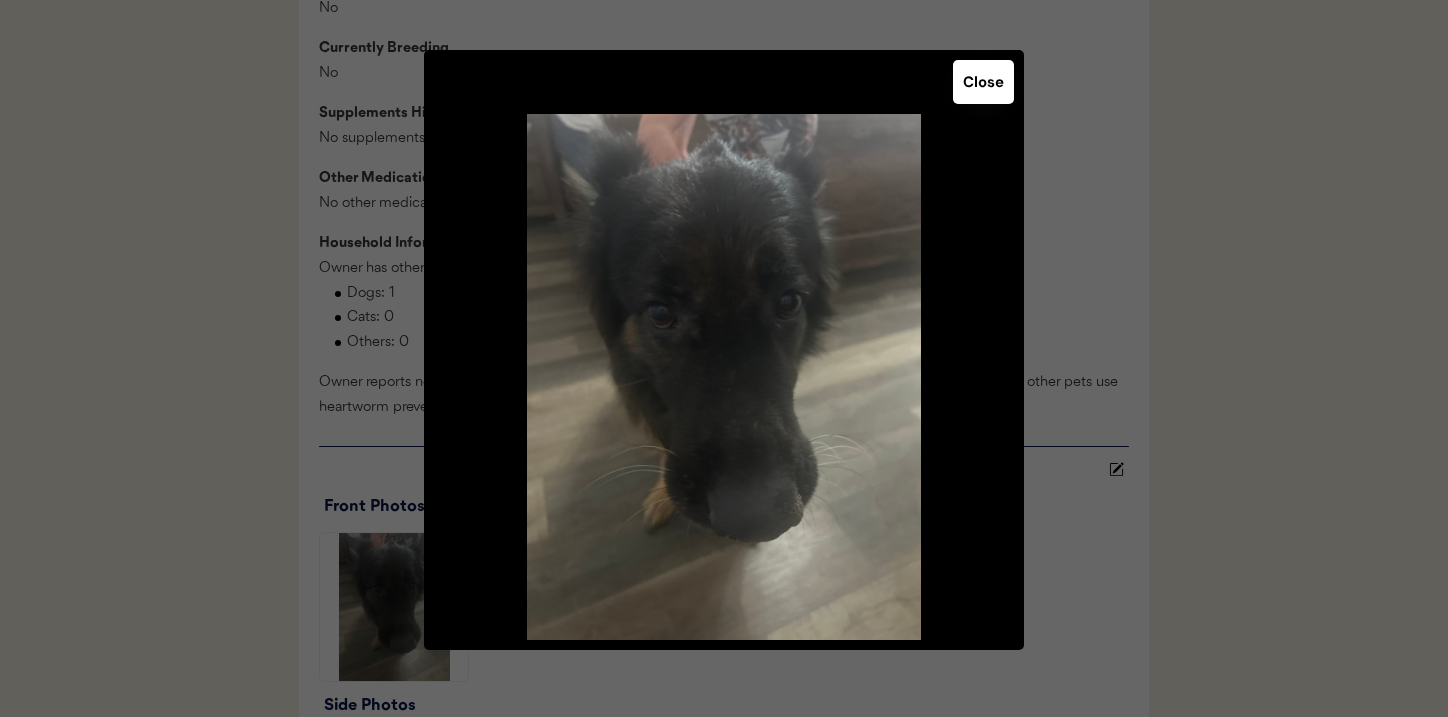 click at bounding box center (724, 358) 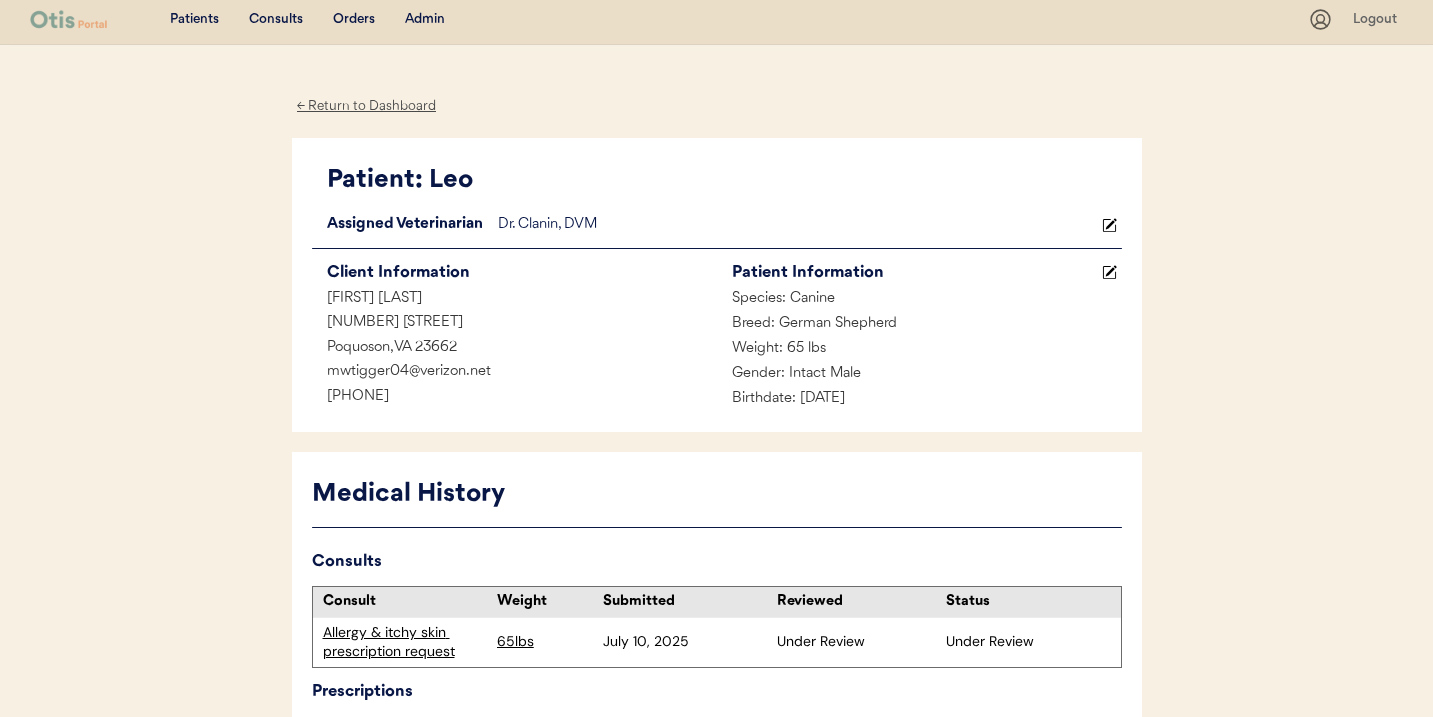 scroll, scrollTop: 0, scrollLeft: 0, axis: both 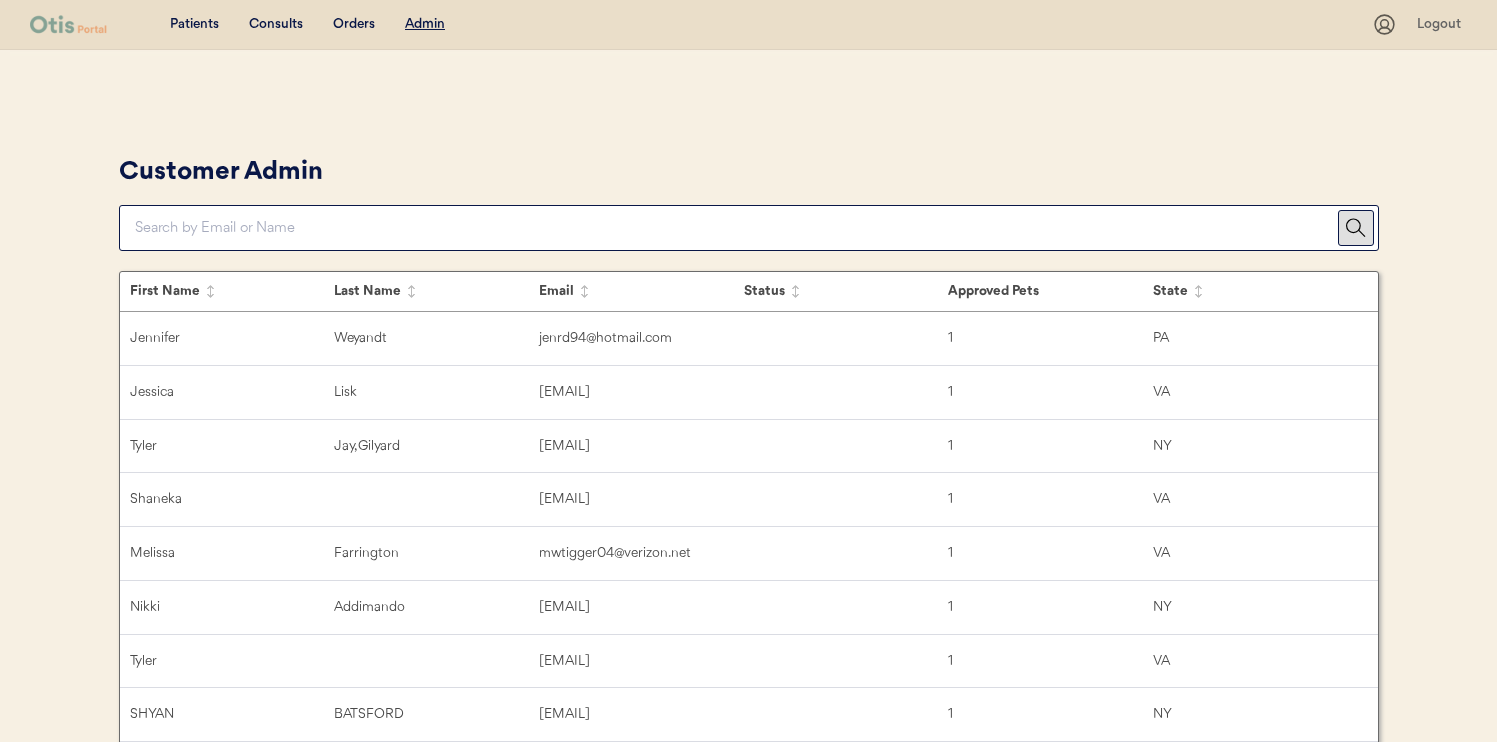 click at bounding box center (736, 228) 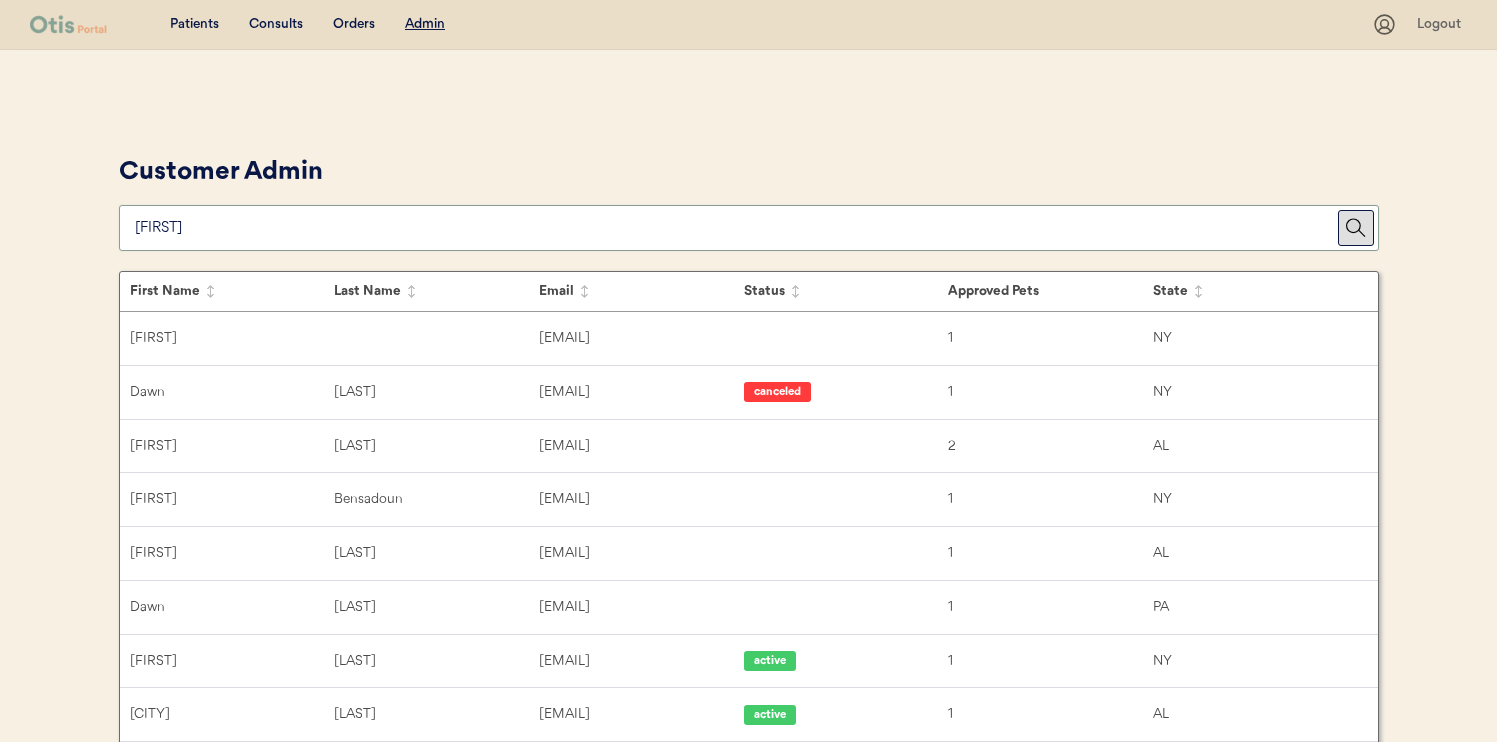 type on "d" 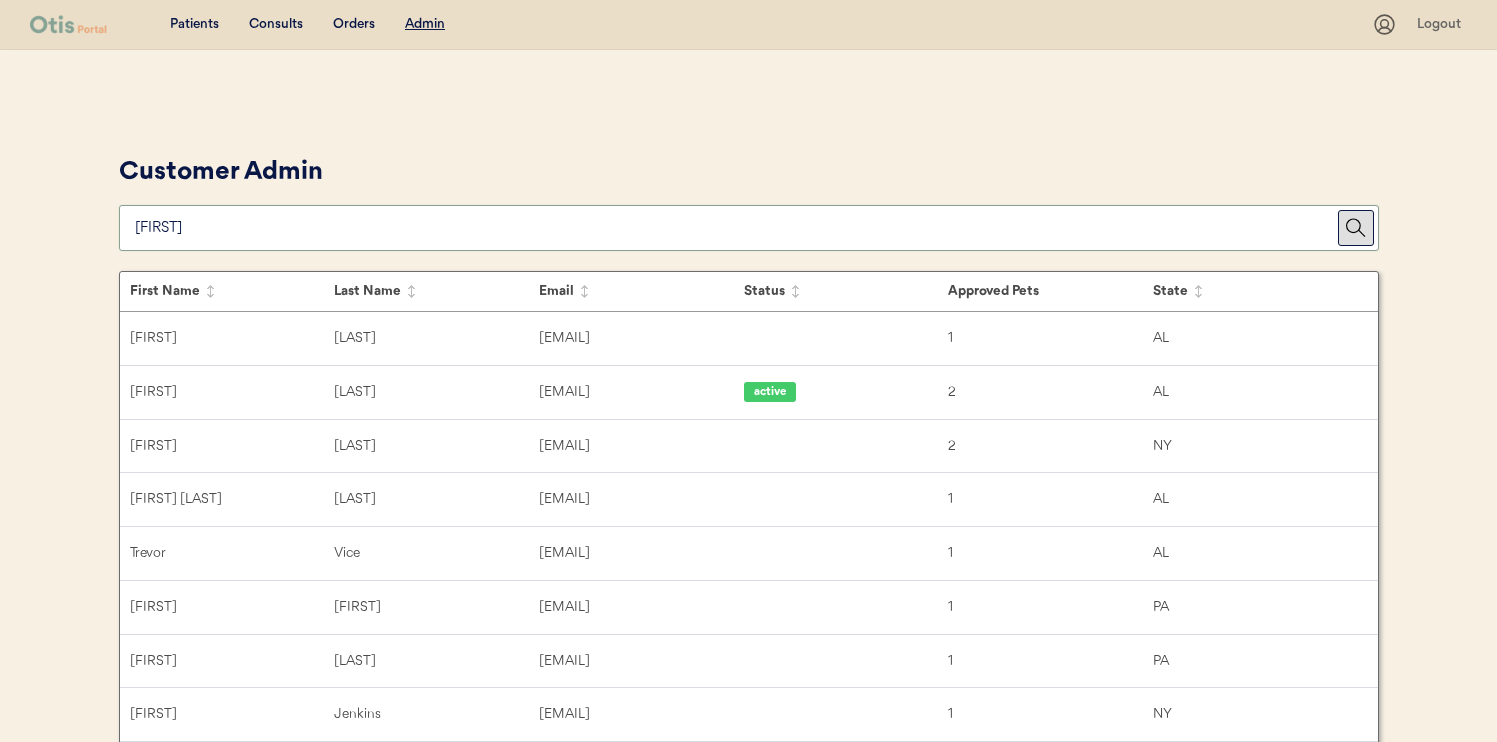 type on "v" 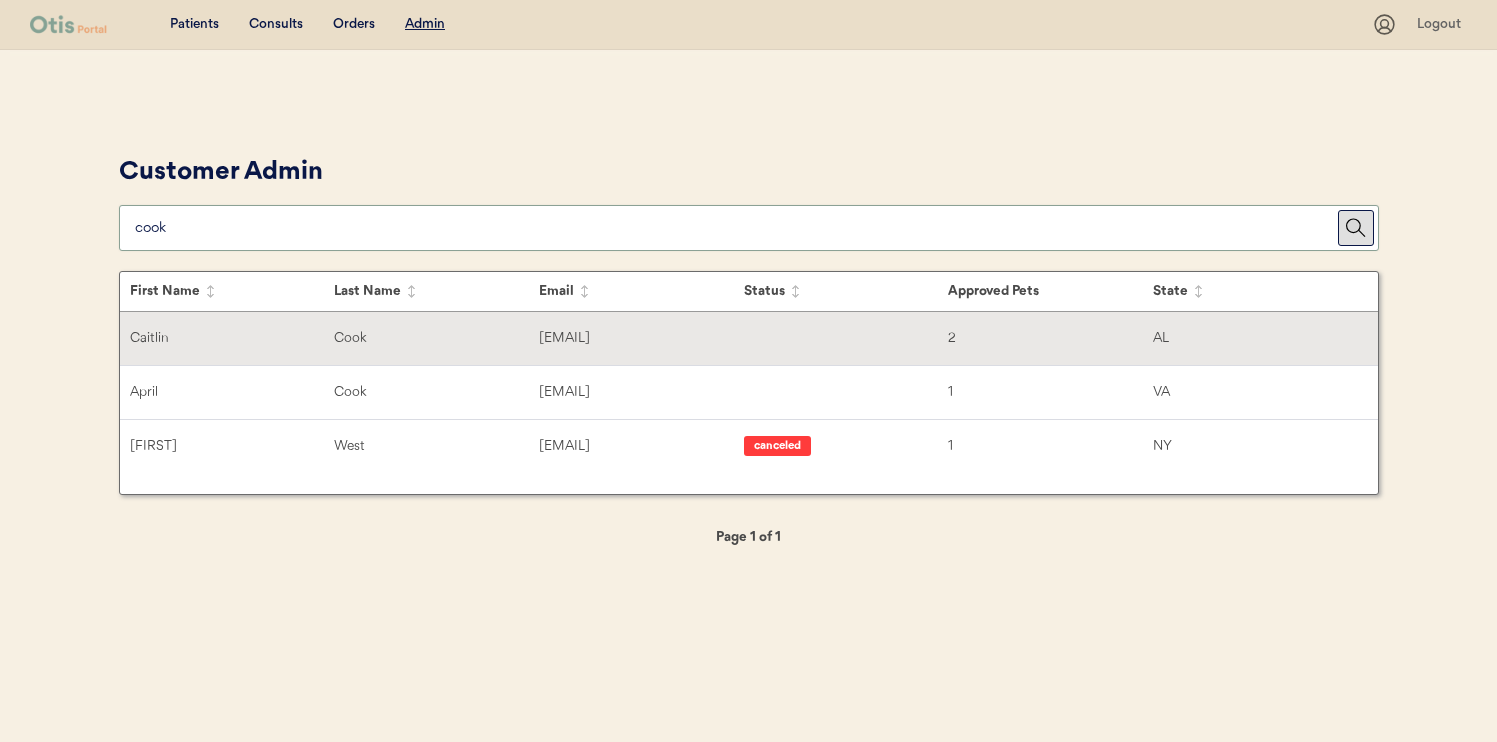 type on "cook" 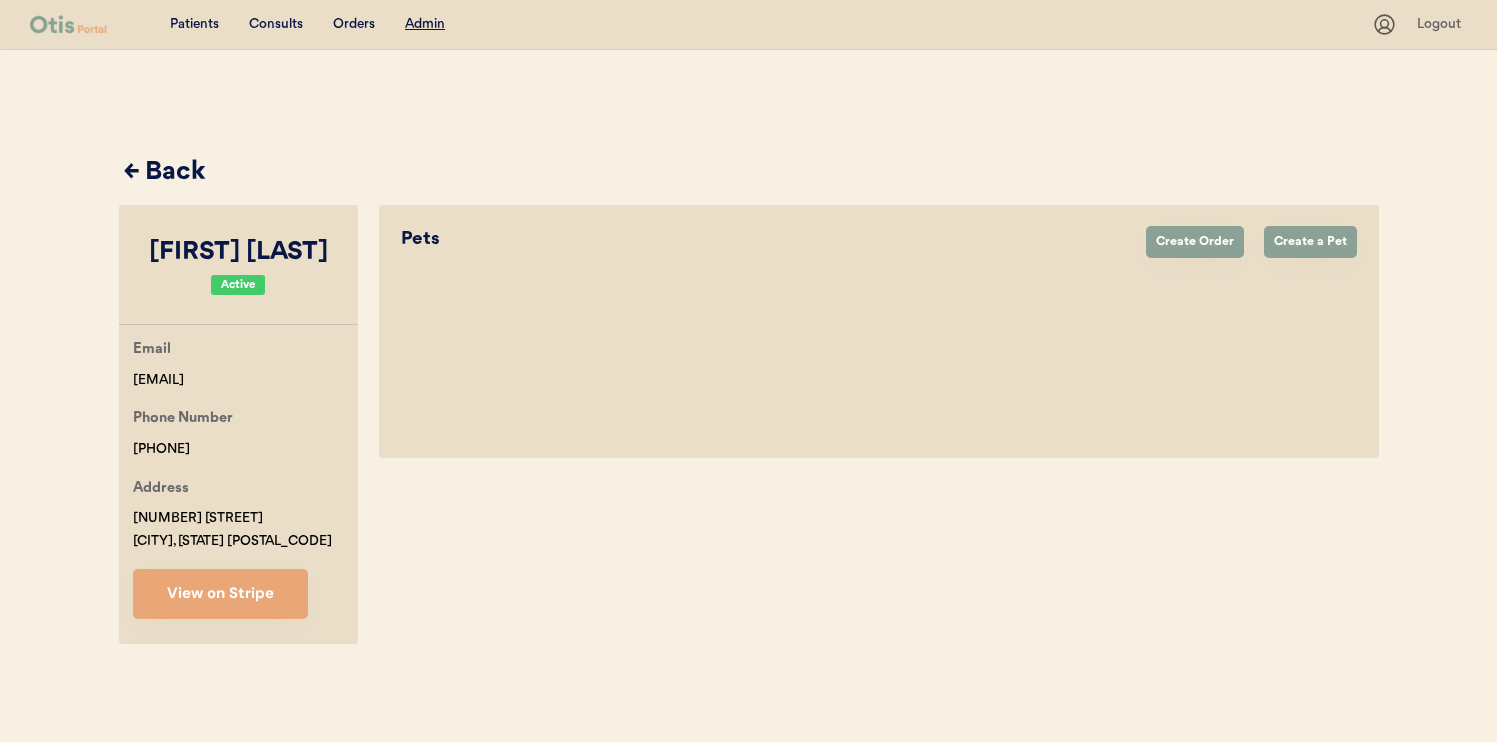 select on "true" 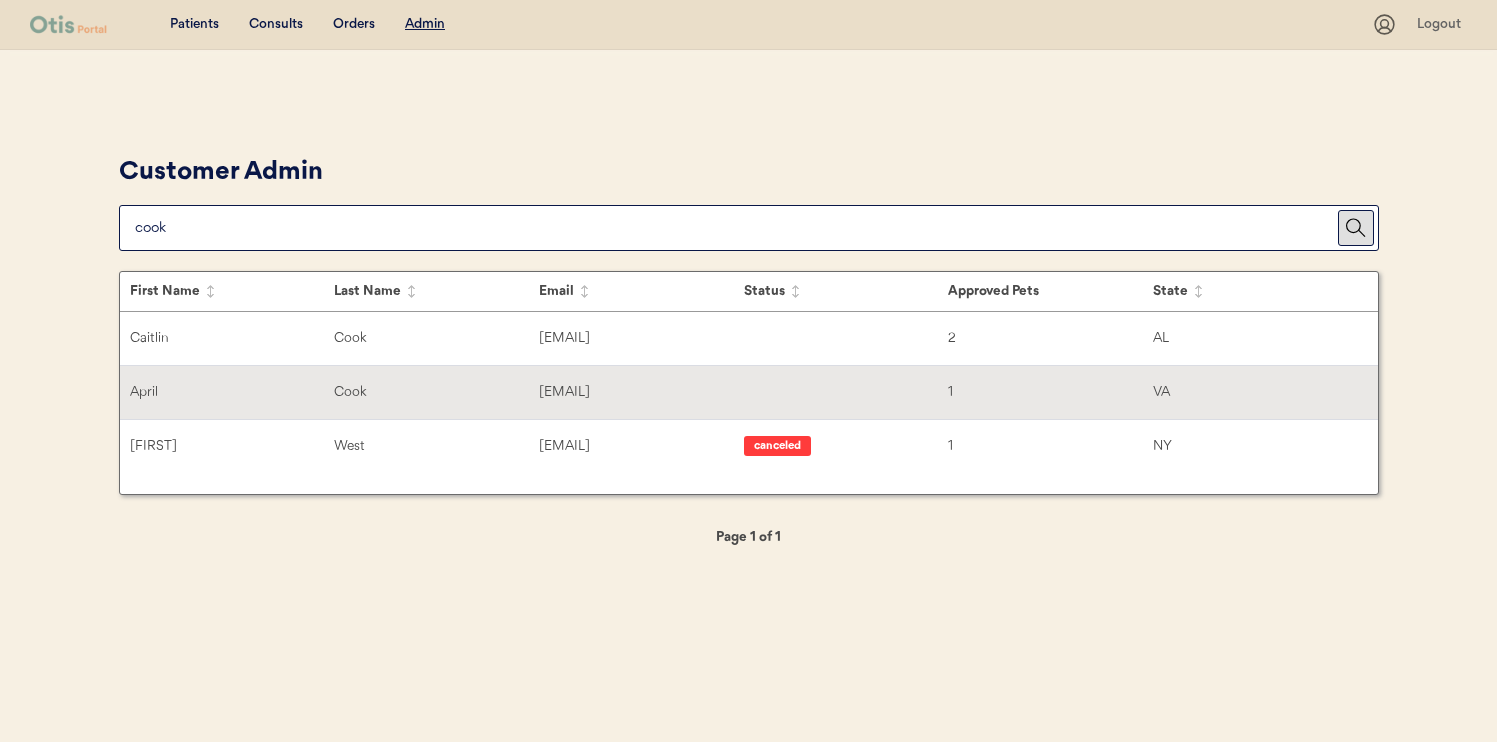 click on "Cook" at bounding box center [436, 392] 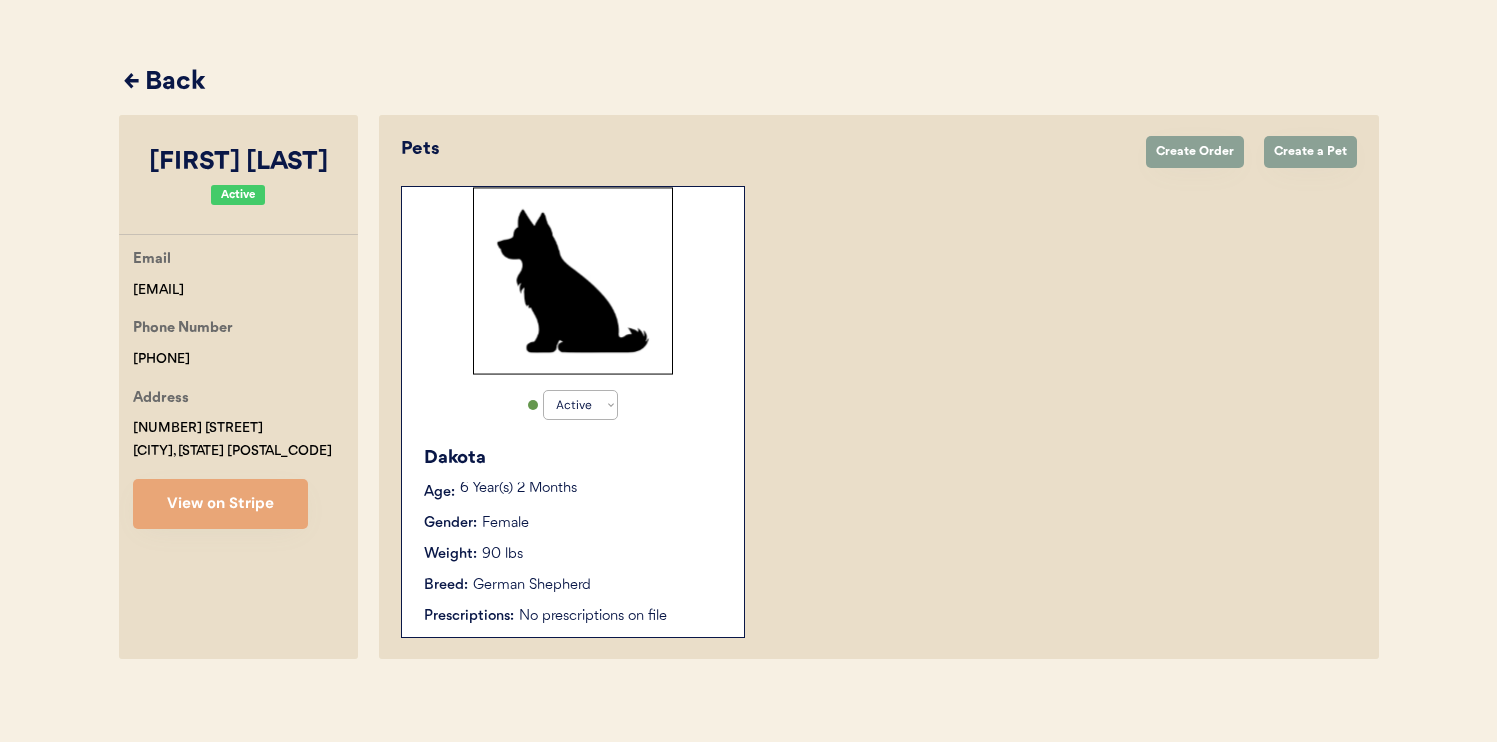 scroll, scrollTop: 99, scrollLeft: 0, axis: vertical 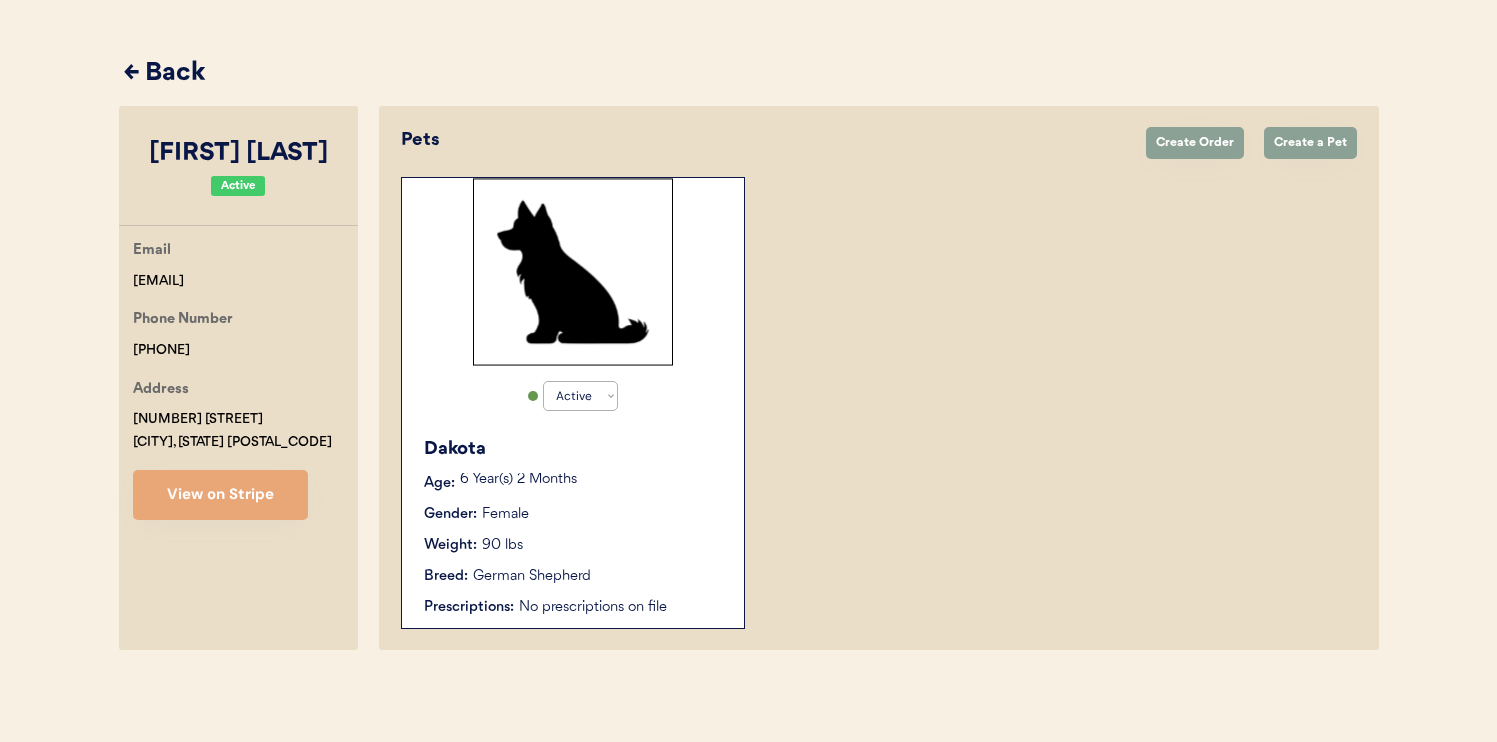 click on "Dakota Age:
6 Year(s) 2 Months
Gender: Female Weight: 90 lbs Breed: German Shepherd Prescriptions: No prescriptions on file" at bounding box center [573, 527] 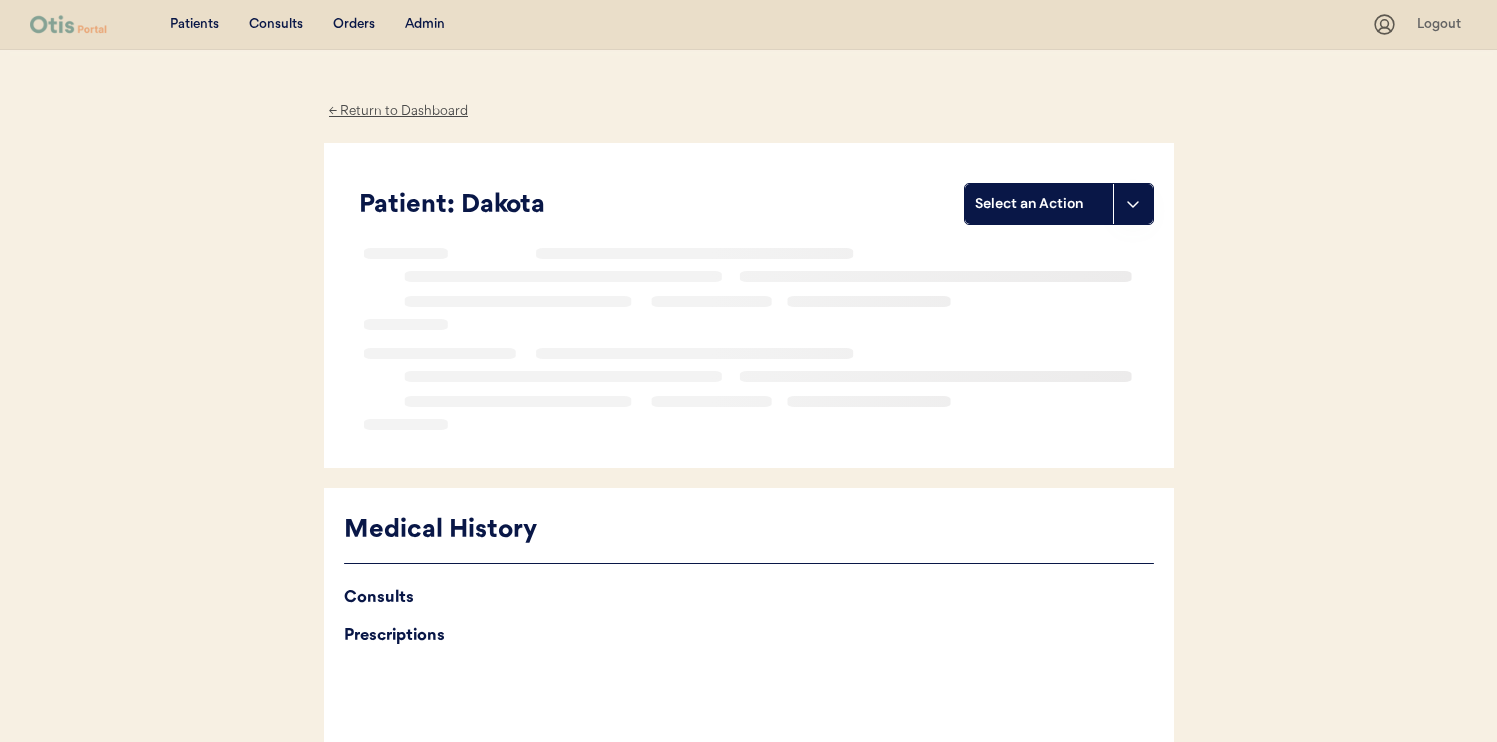 scroll, scrollTop: 0, scrollLeft: 0, axis: both 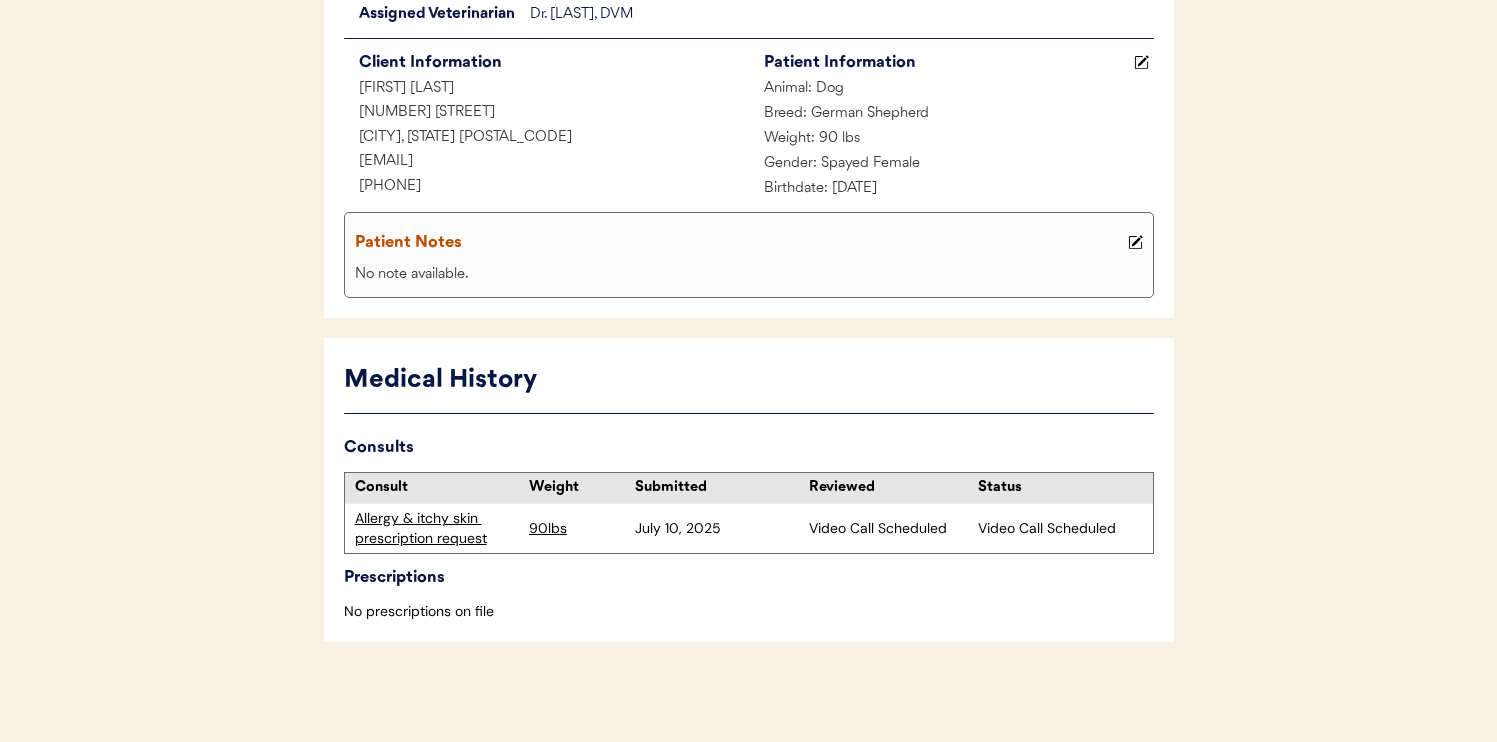 click on "Allergy & itchy skin prescription request" at bounding box center [437, 528] 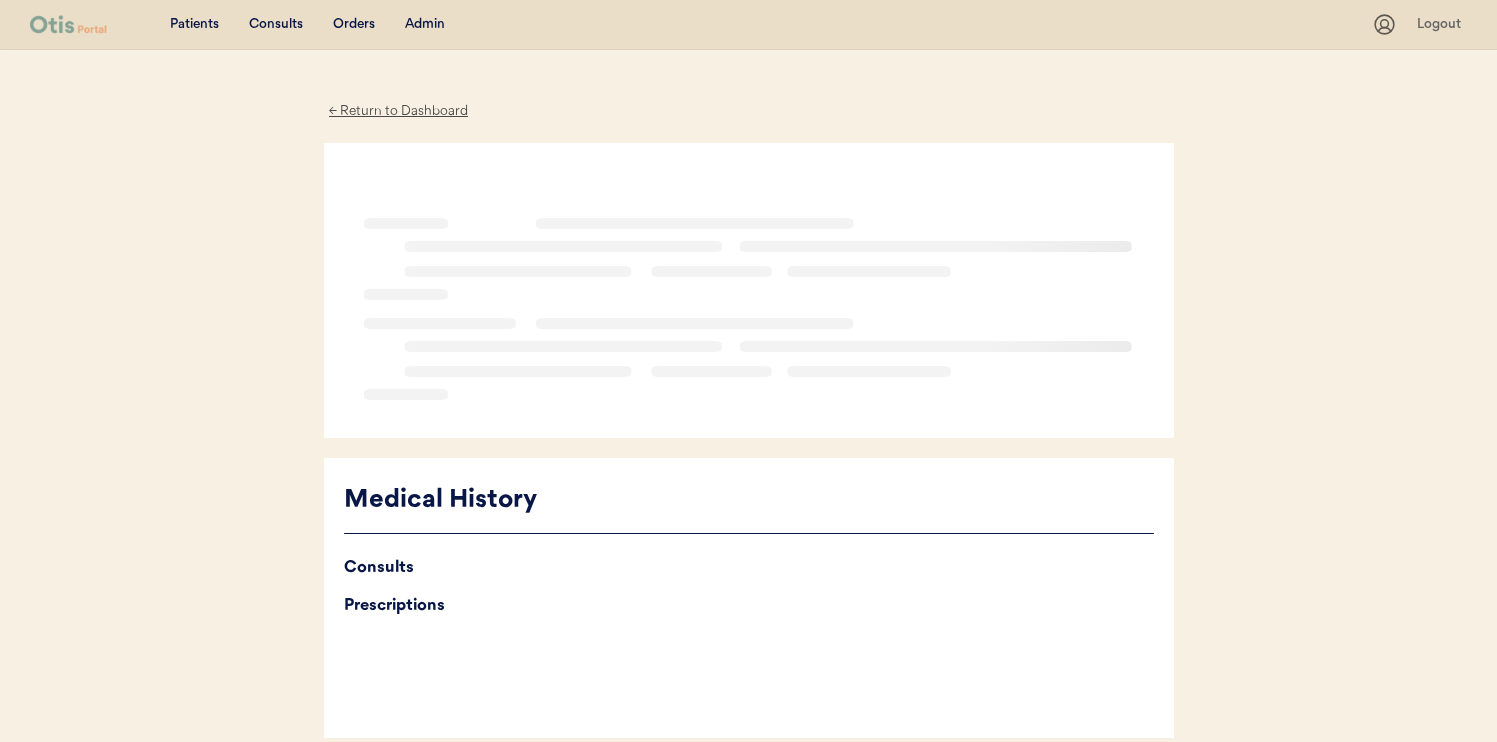 scroll, scrollTop: 0, scrollLeft: 0, axis: both 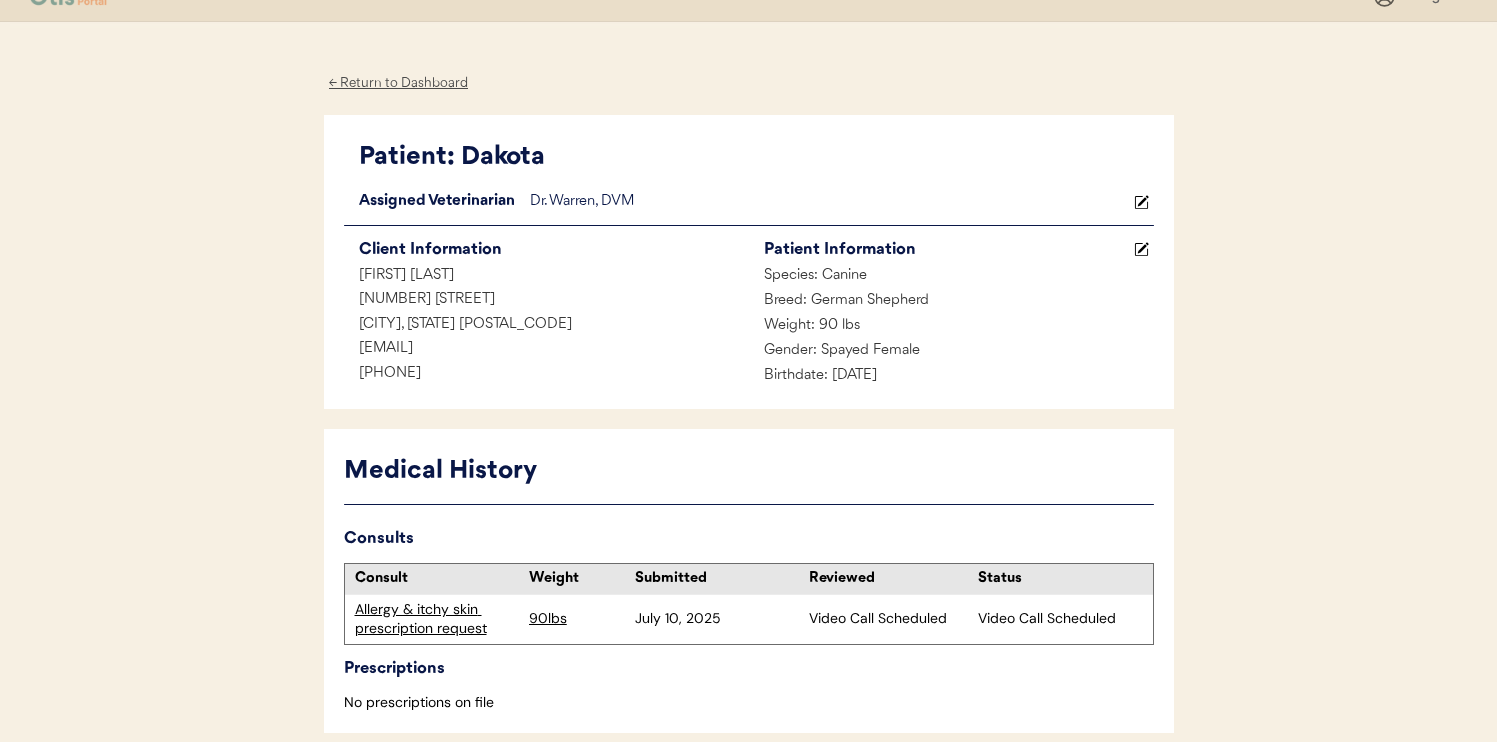 click 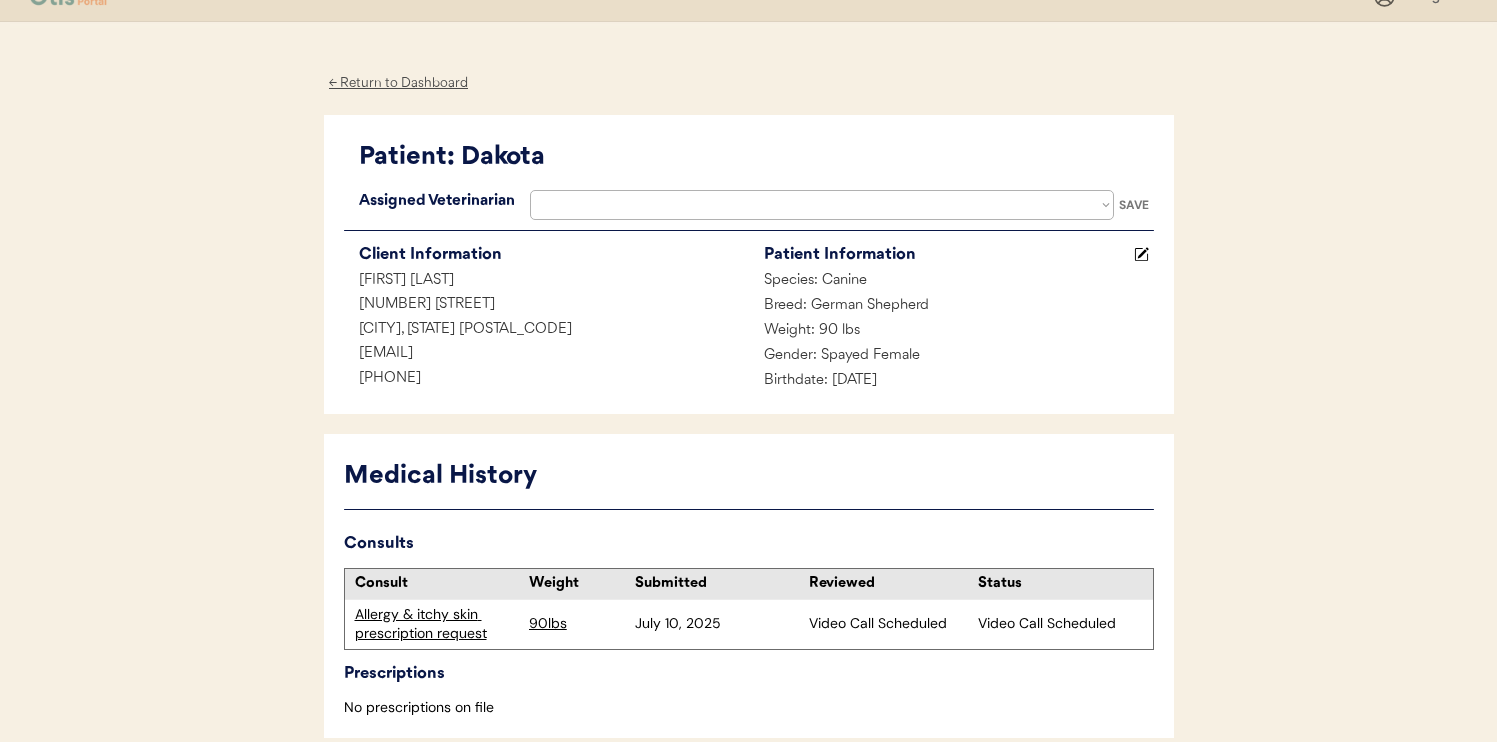 select on ""1348695171700984260__LOOKUP__1733767339806x932322702314707600"" 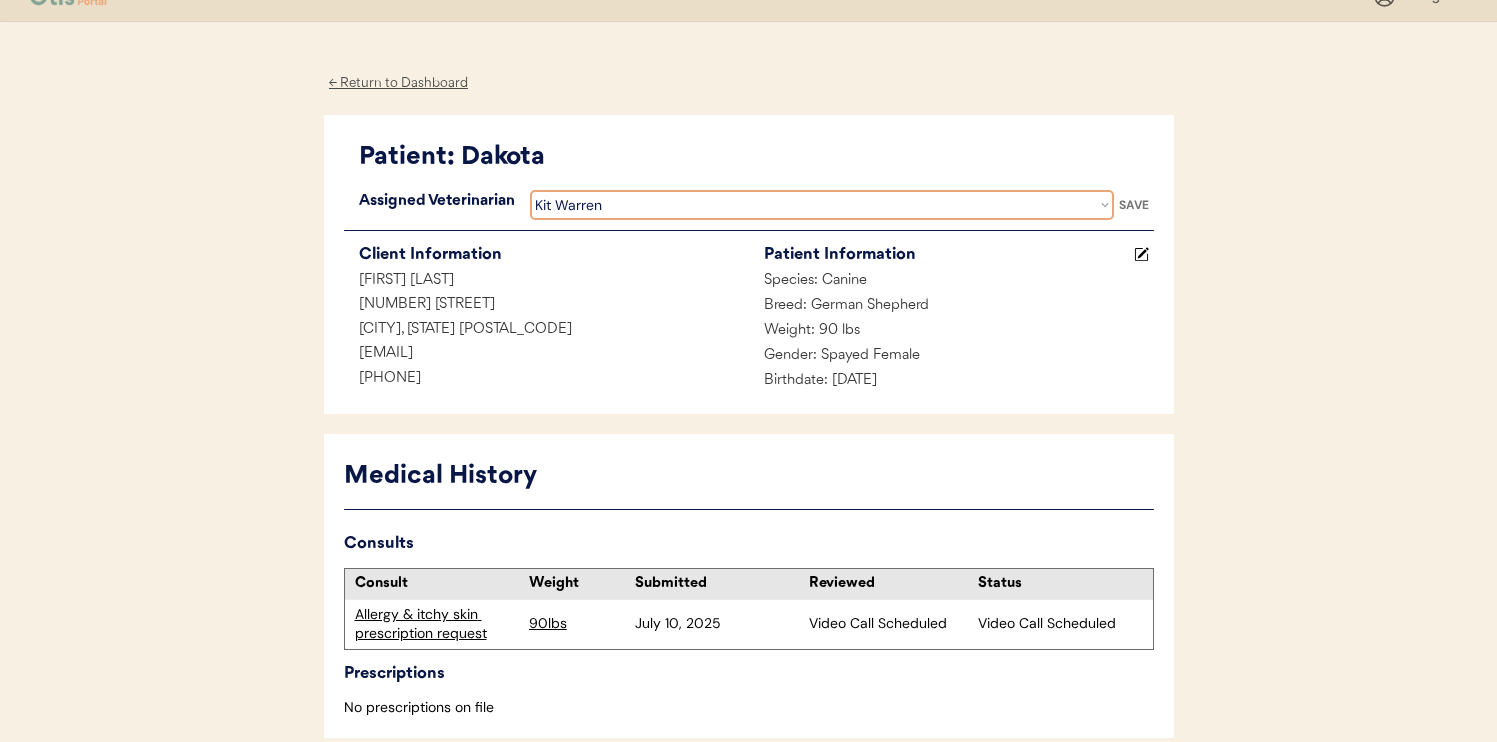 click on "Veterinarian Jamie Clanin Erin Belleville Hillary Braverman Kit Warren" at bounding box center [822, 205] 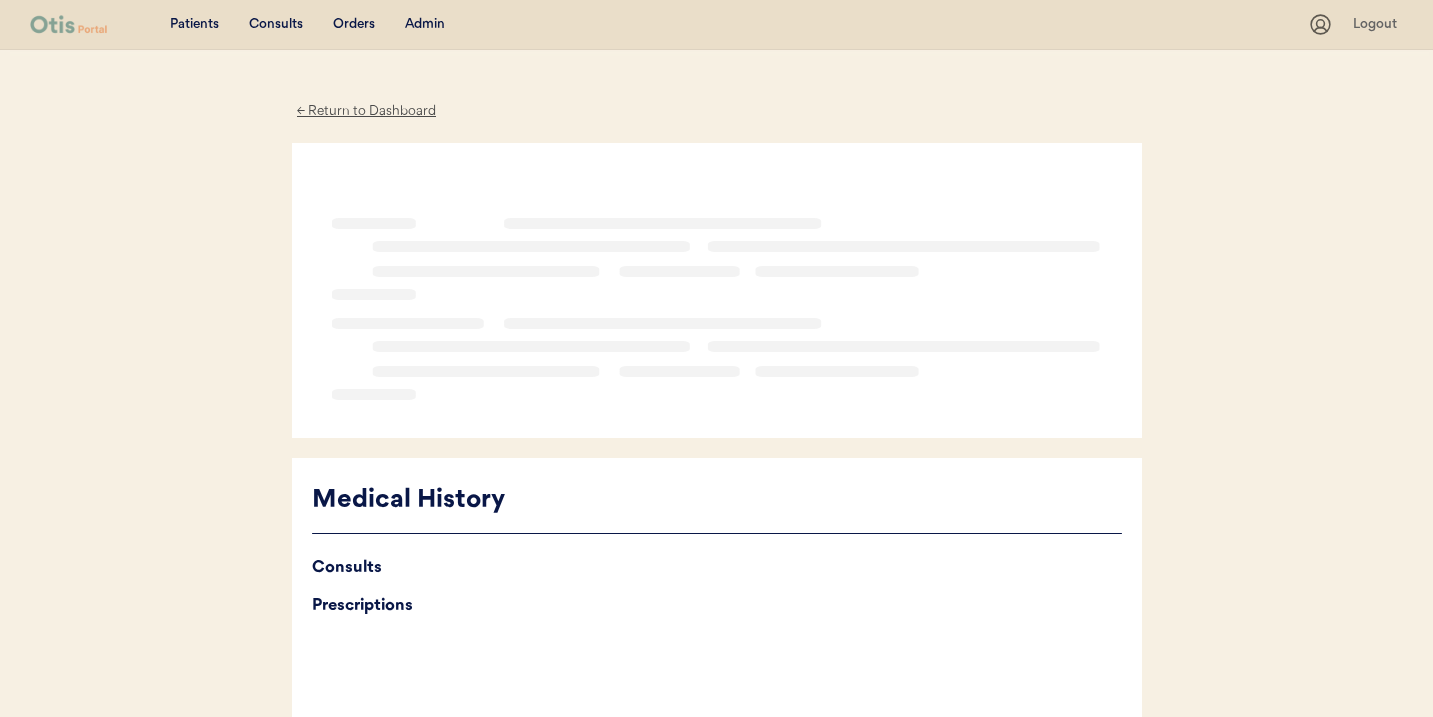 scroll, scrollTop: 0, scrollLeft: 0, axis: both 